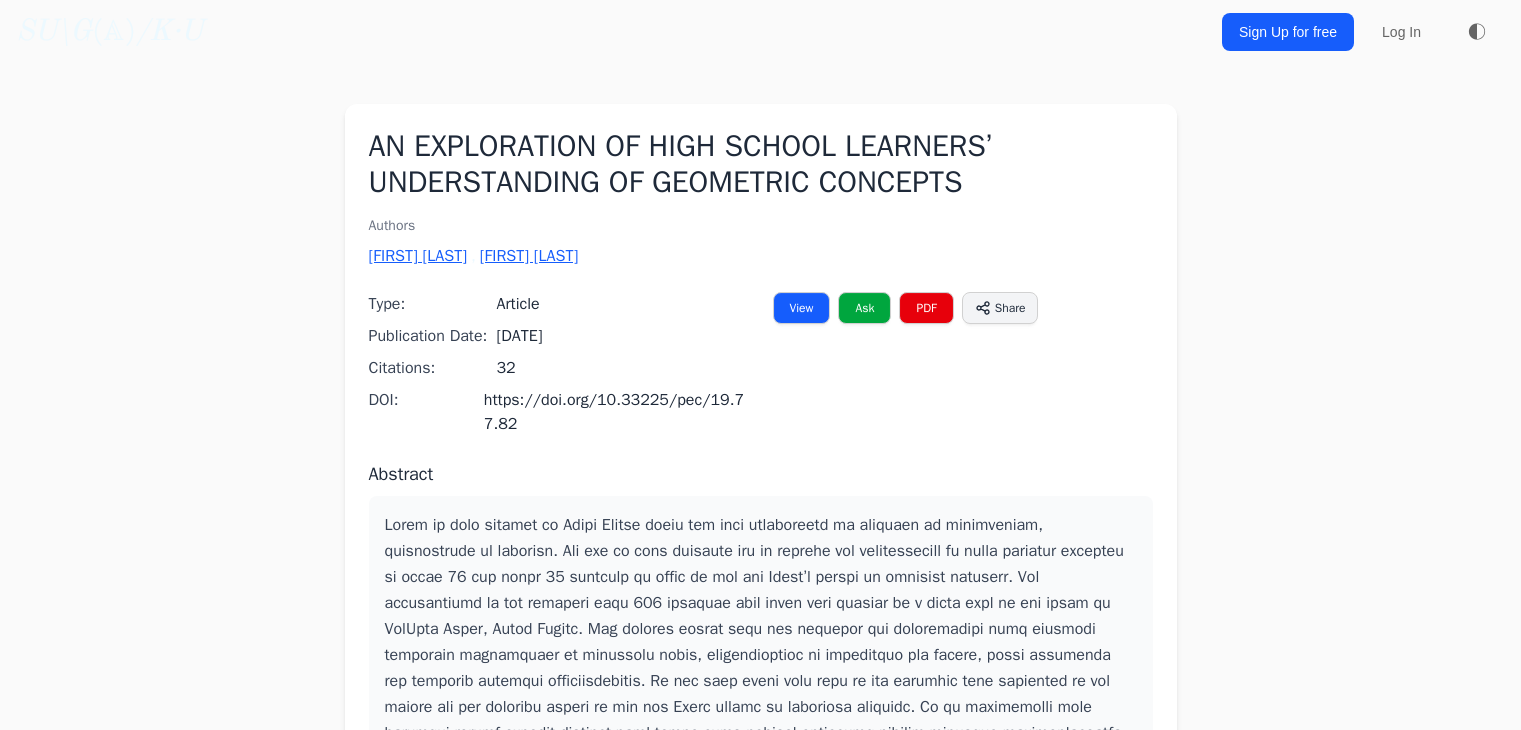 scroll, scrollTop: 0, scrollLeft: 0, axis: both 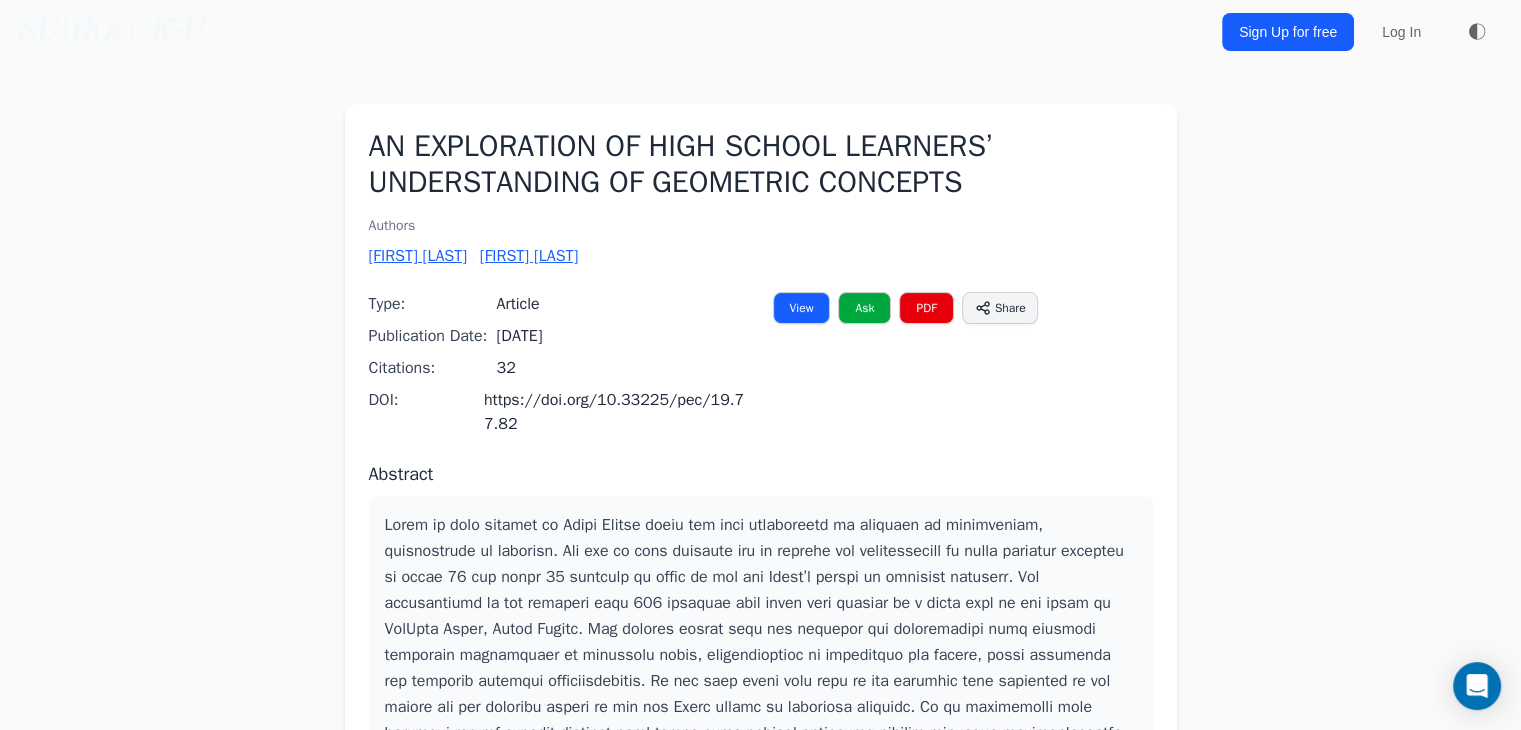 click on "Sign Up for free" at bounding box center [1288, 32] 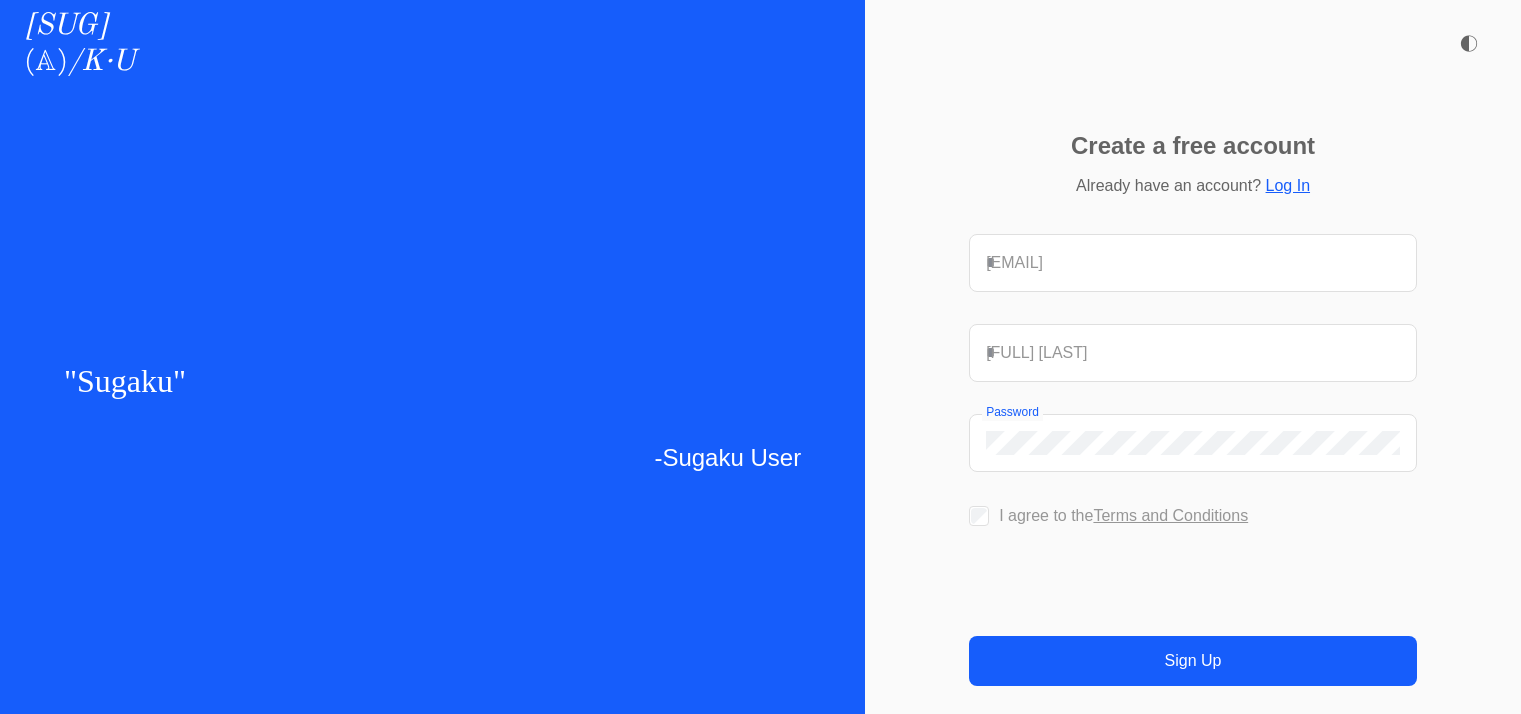 scroll, scrollTop: 0, scrollLeft: 0, axis: both 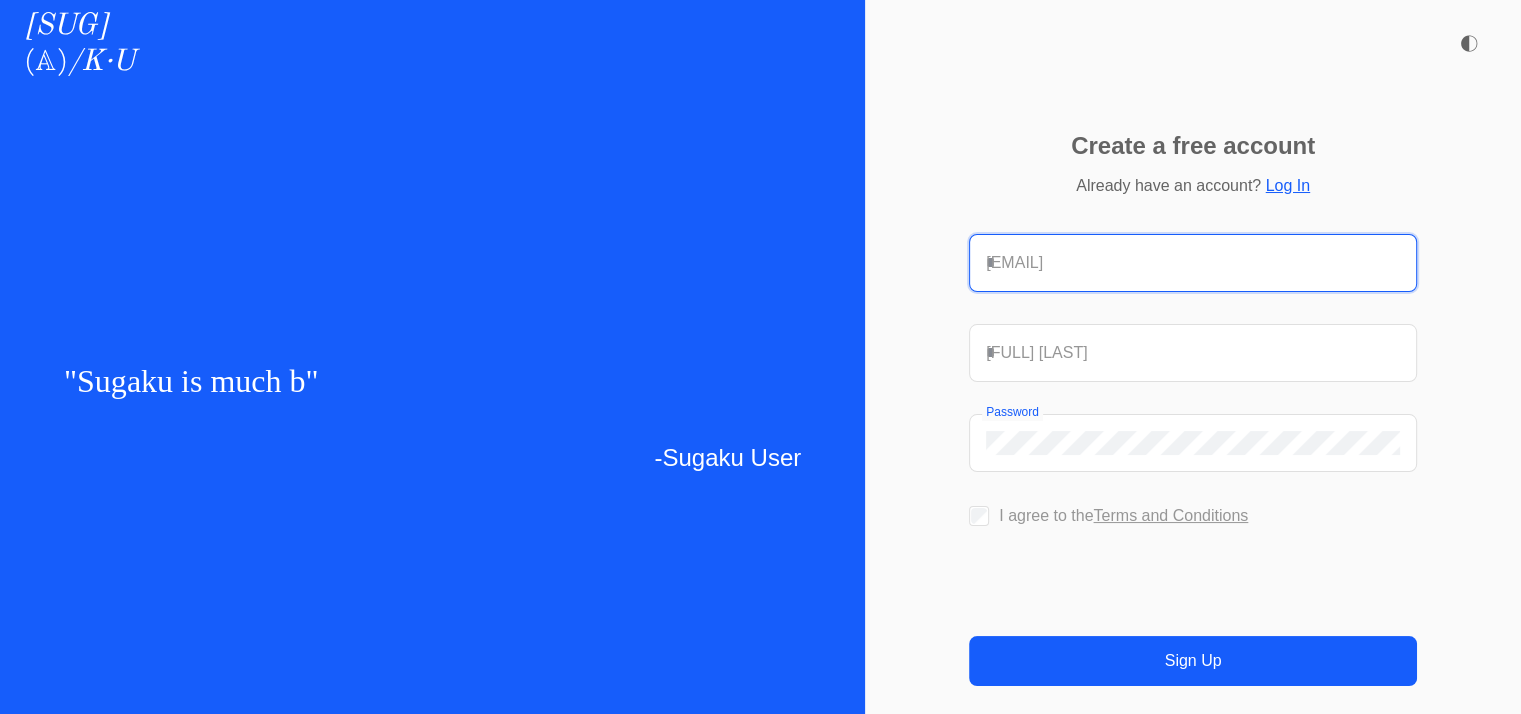 click on "Email address" at bounding box center [1193, 263] 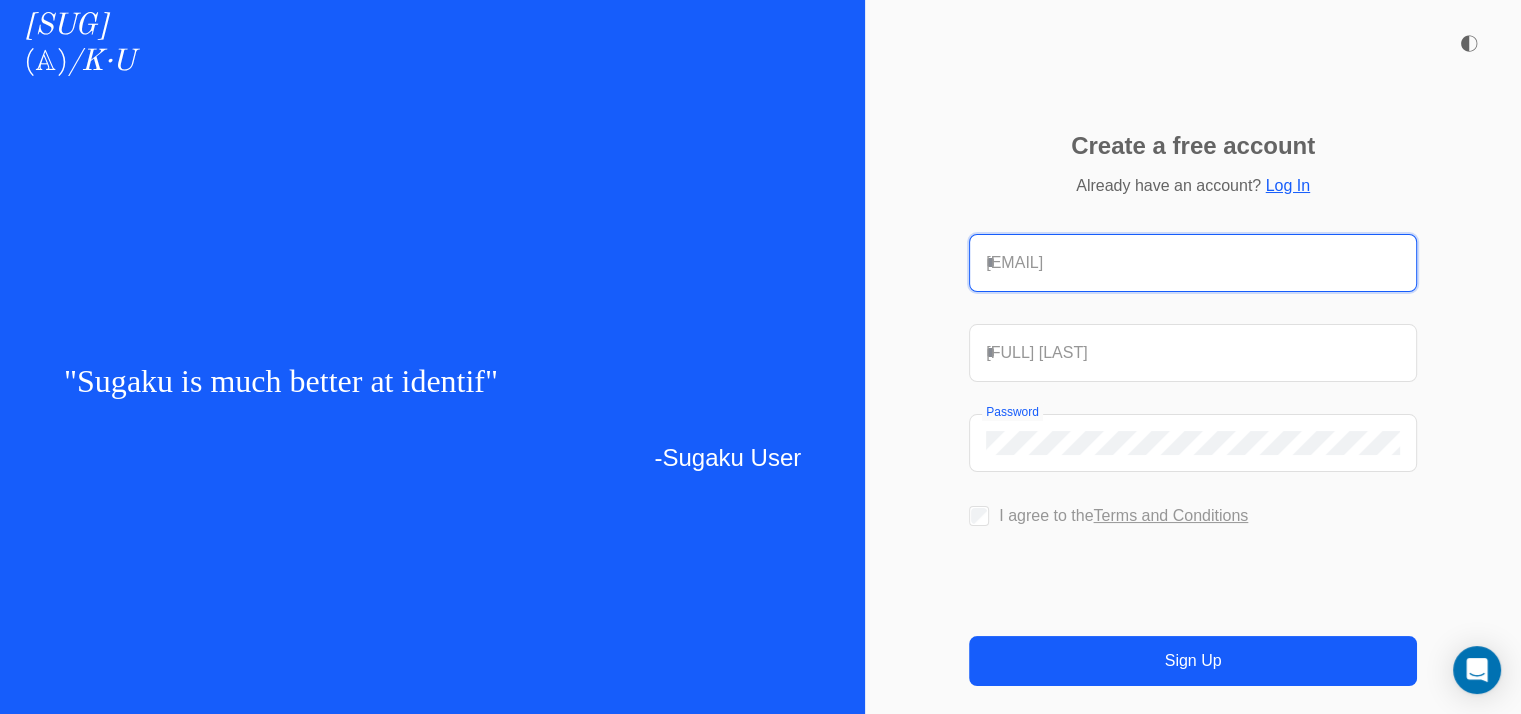 type on "**********" 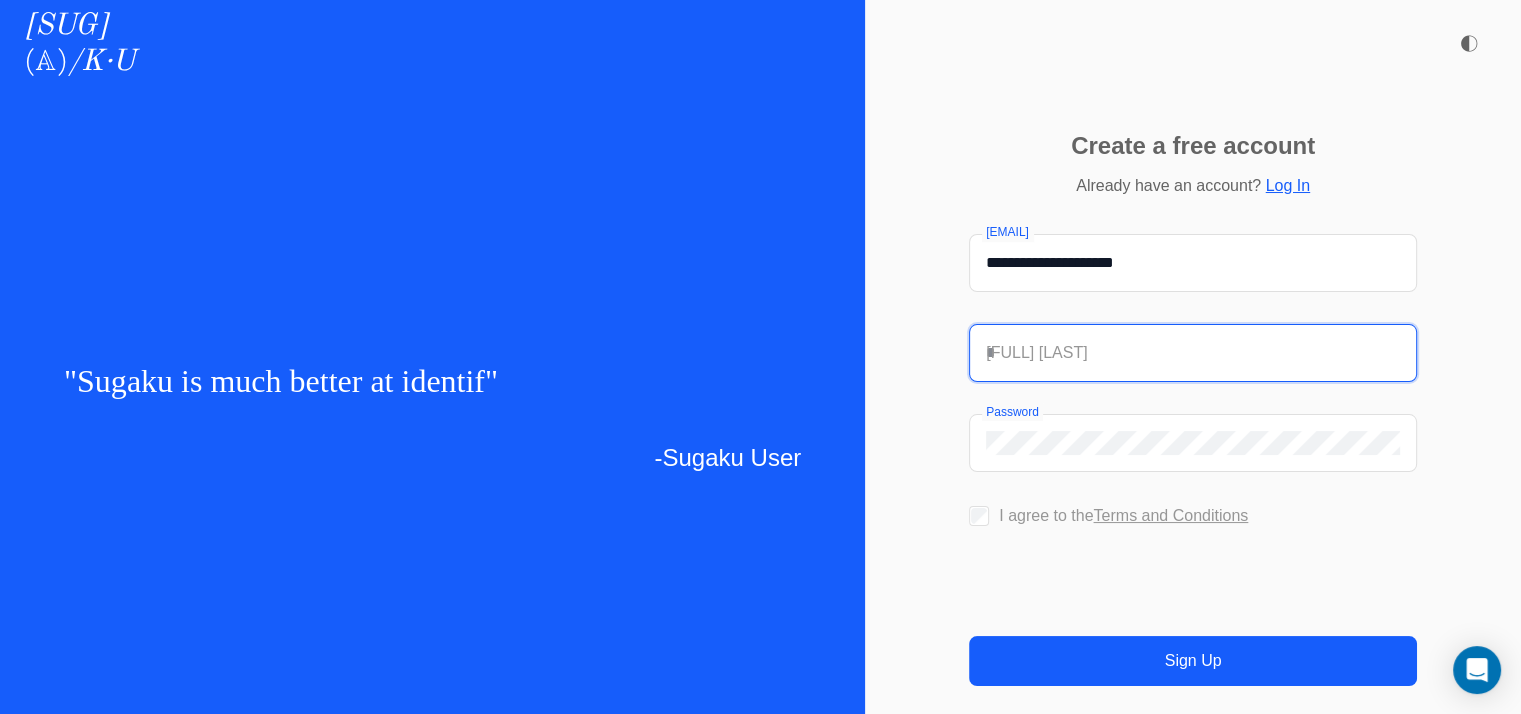 type on "**********" 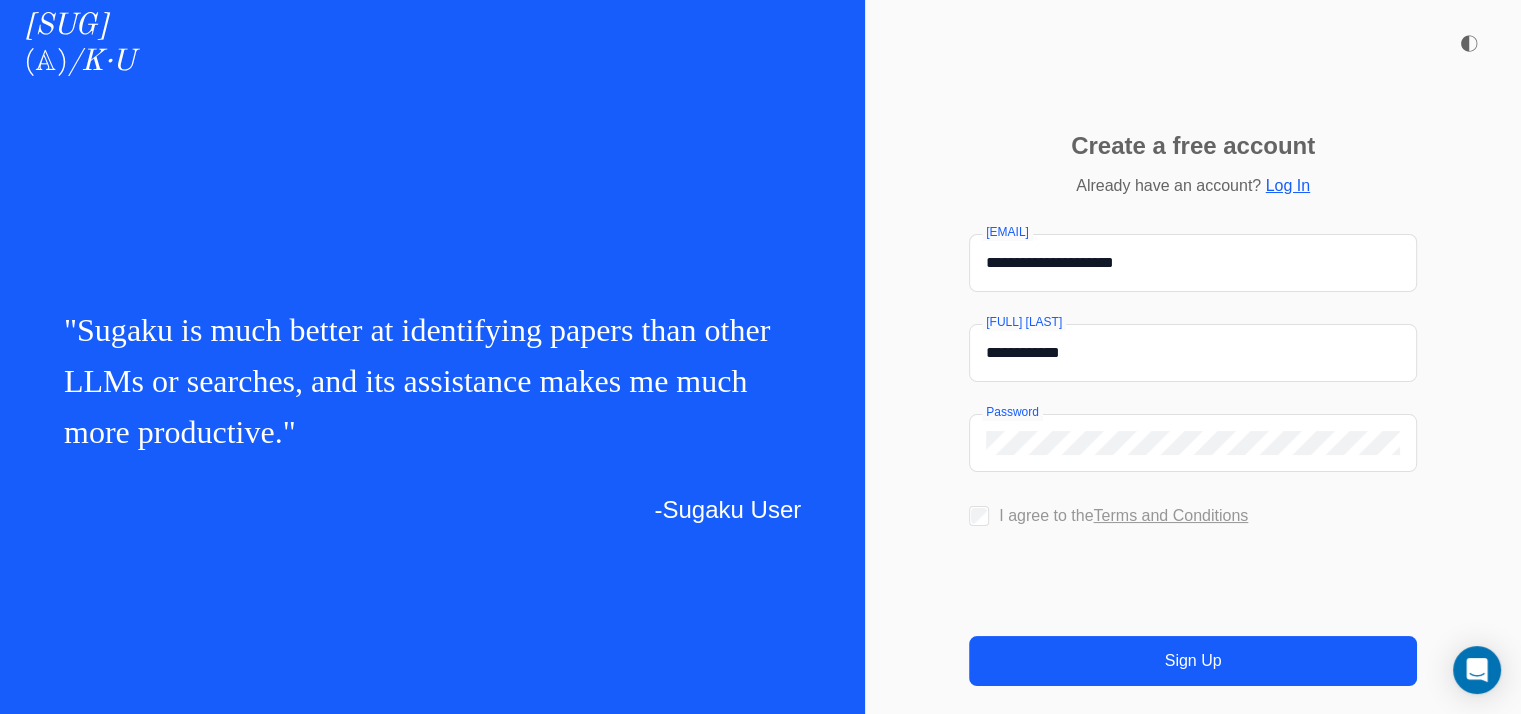 click at bounding box center (979, 516) 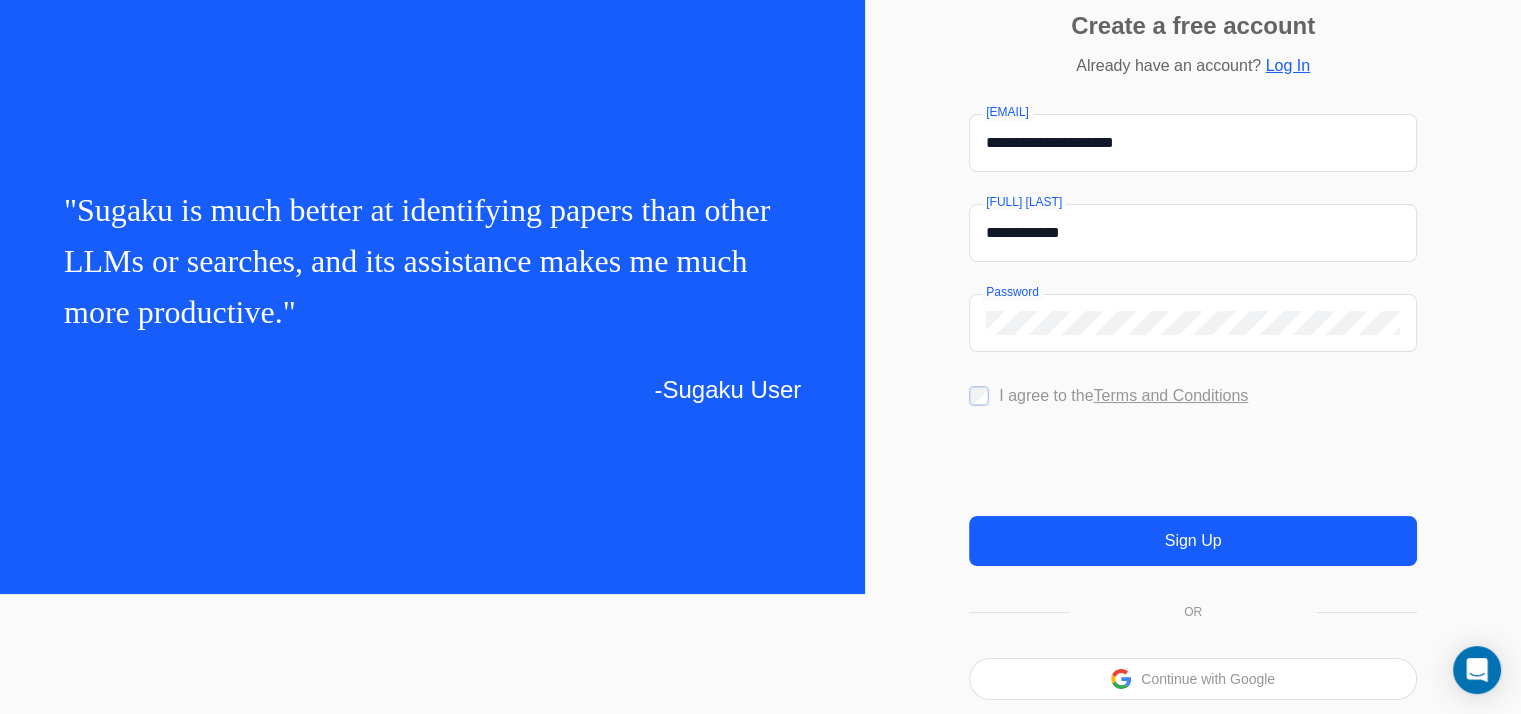 scroll, scrollTop: 148, scrollLeft: 0, axis: vertical 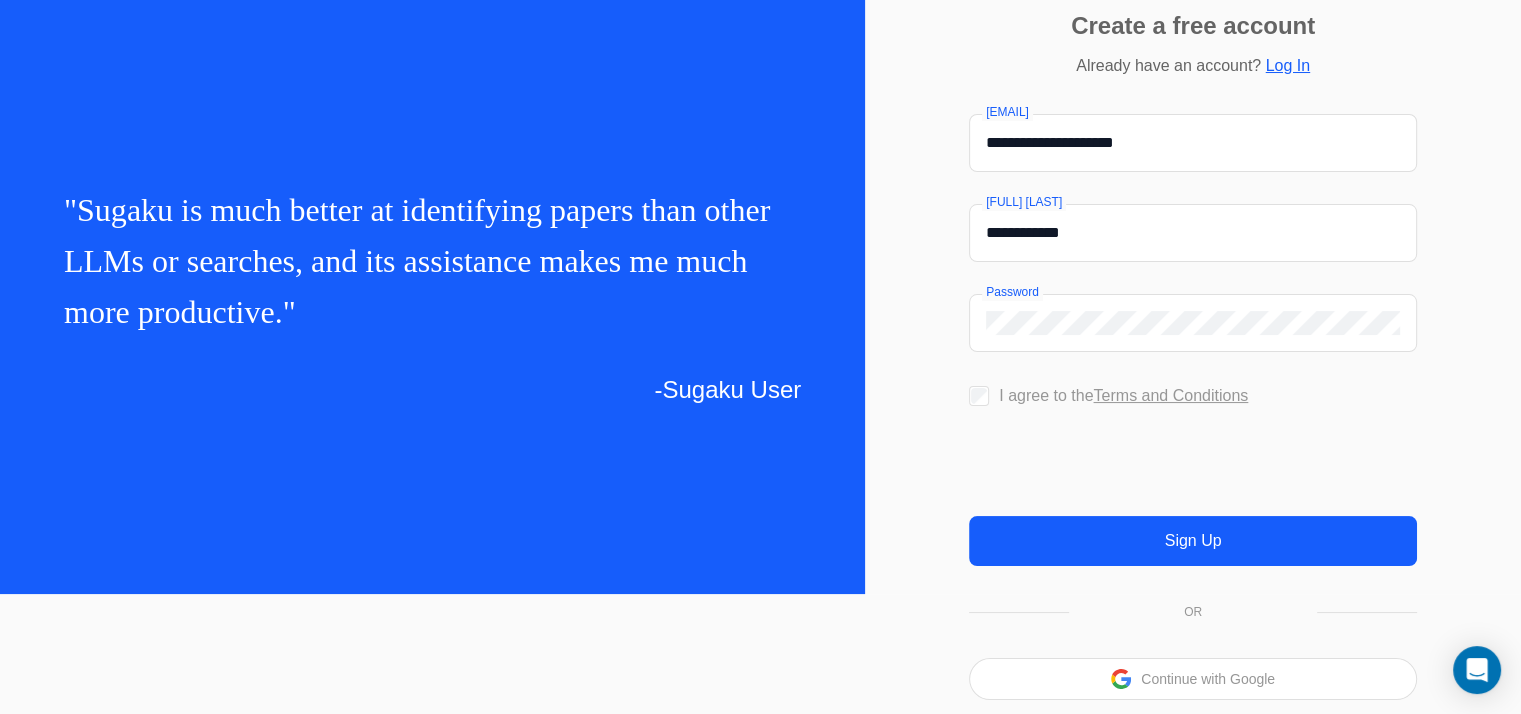 click on "Sign Up" at bounding box center [1193, 541] 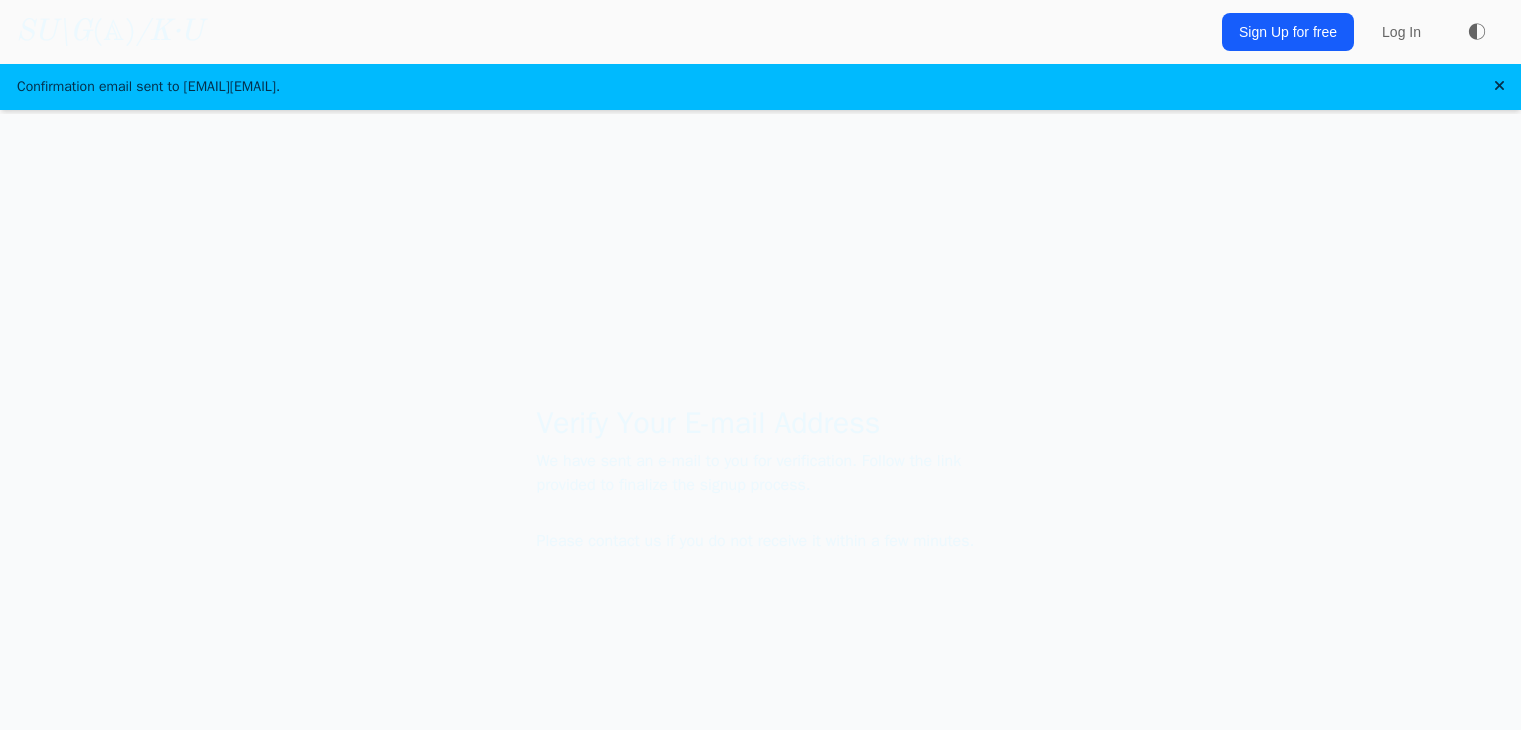 scroll, scrollTop: 0, scrollLeft: 0, axis: both 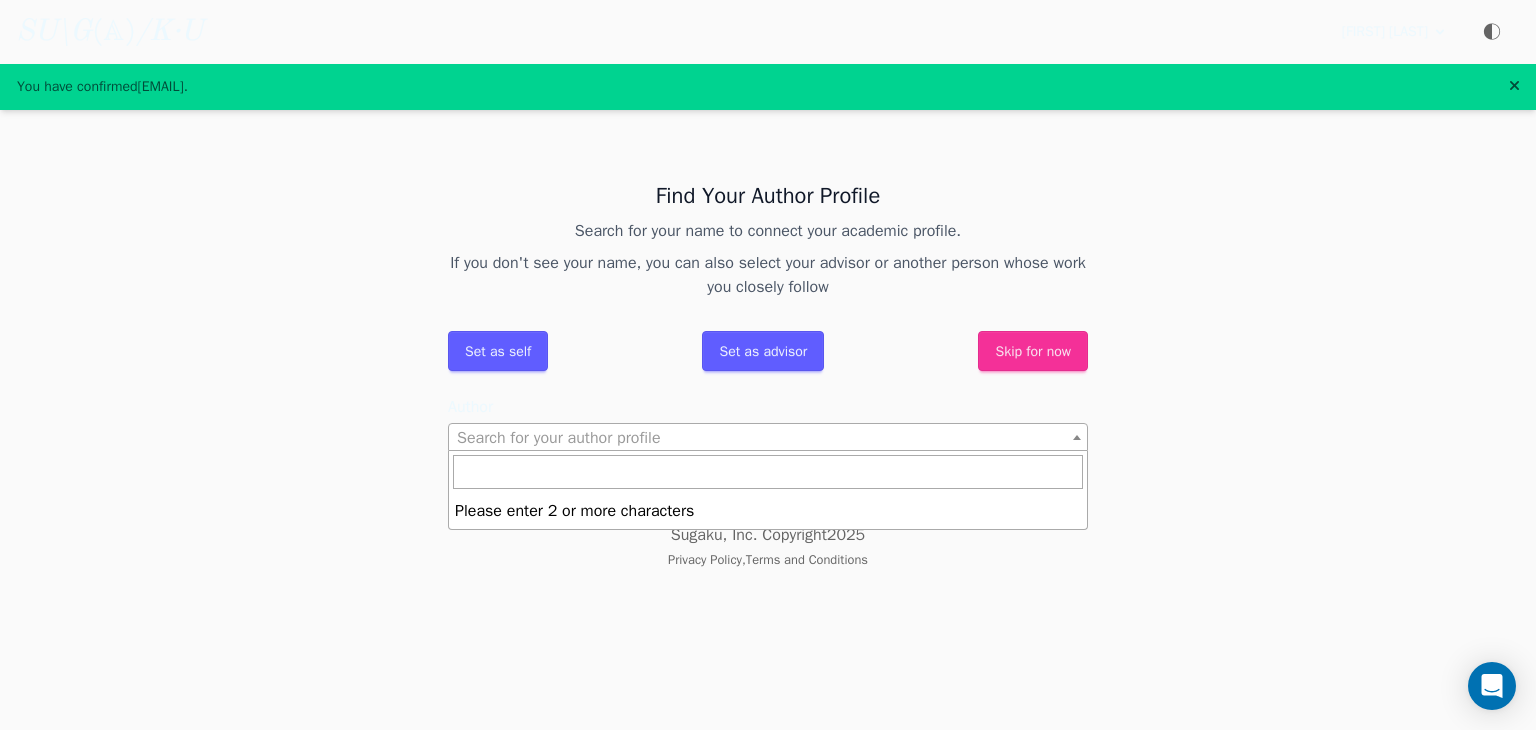 click on "Search for your author profile" at bounding box center (559, 438) 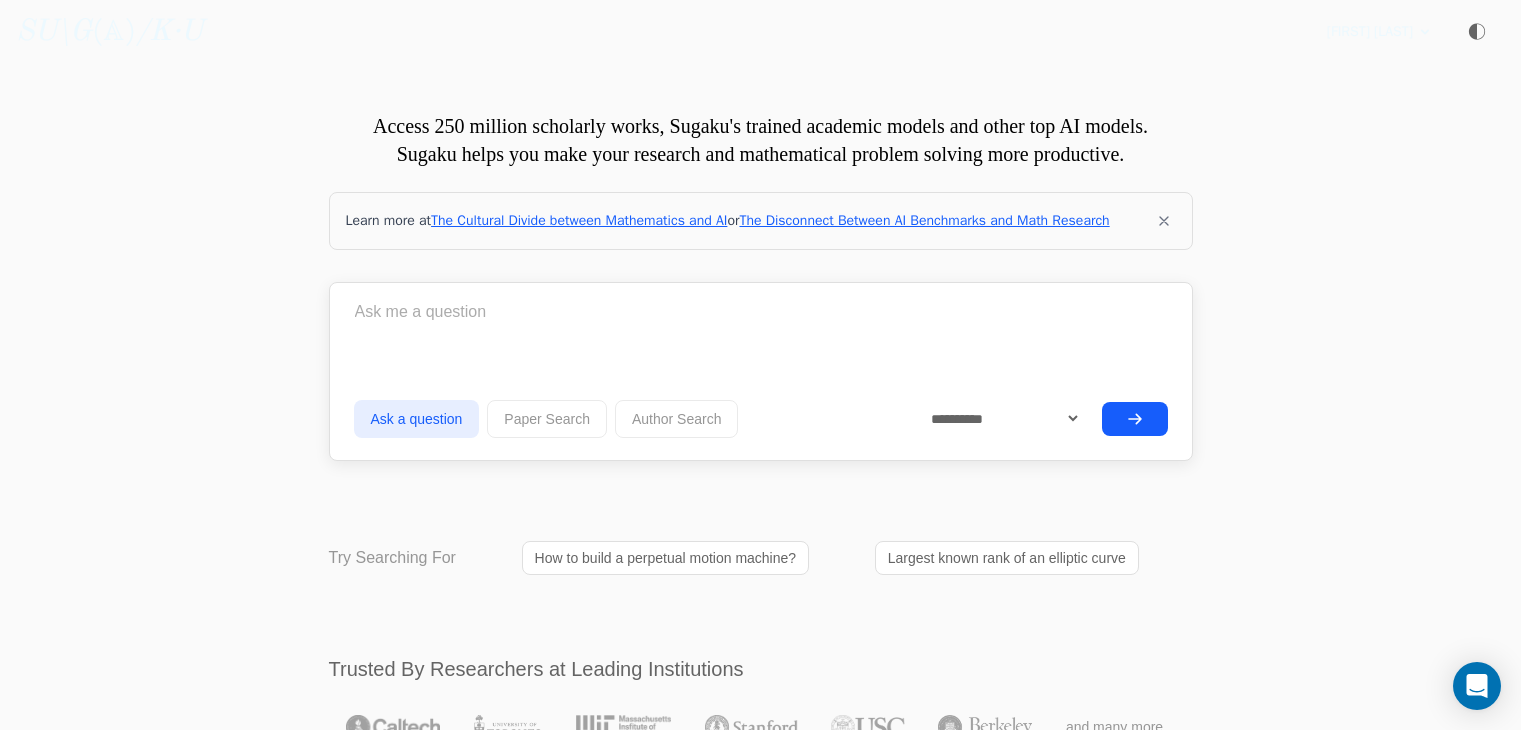 scroll, scrollTop: 0, scrollLeft: 0, axis: both 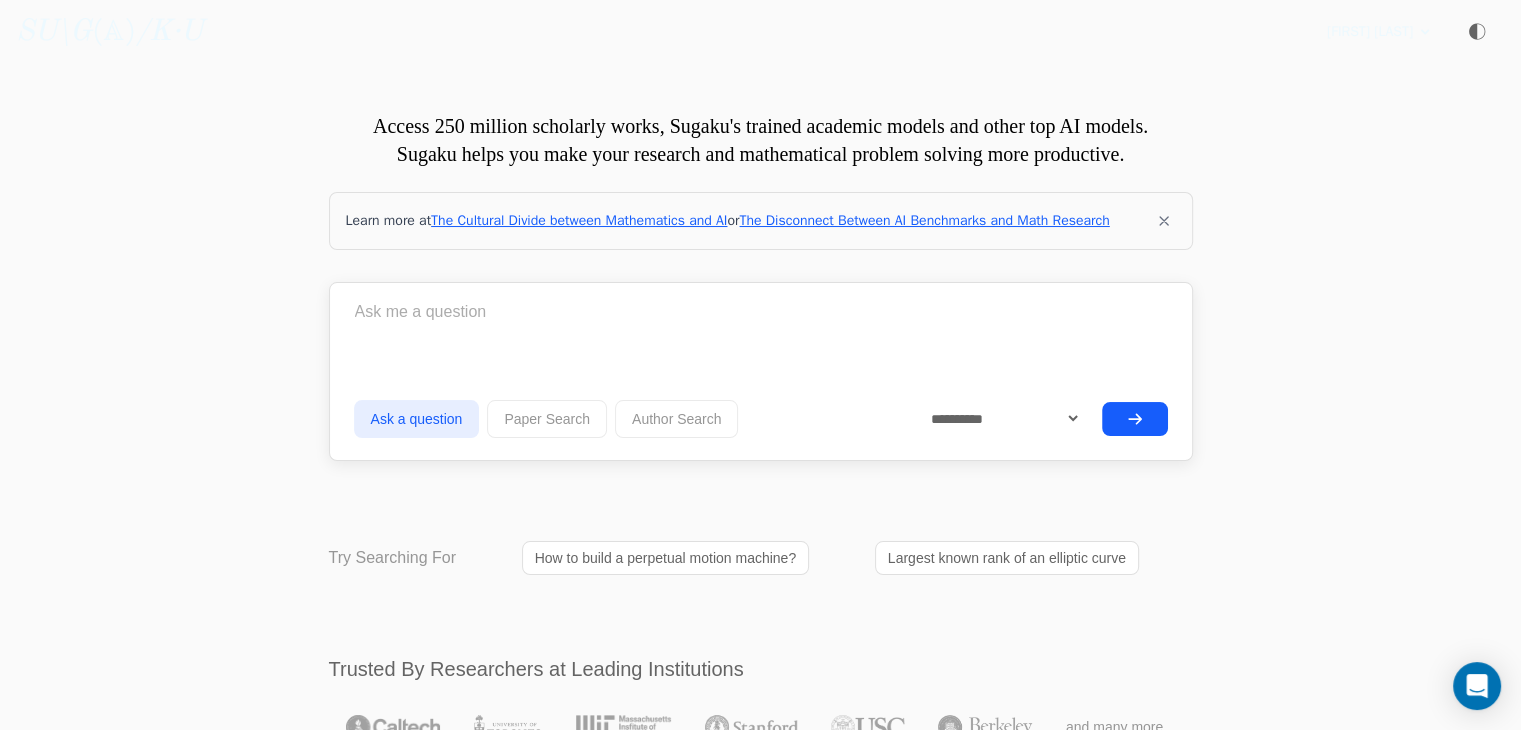 click on "[FIRST] [LAST]" at bounding box center (1370, 32) 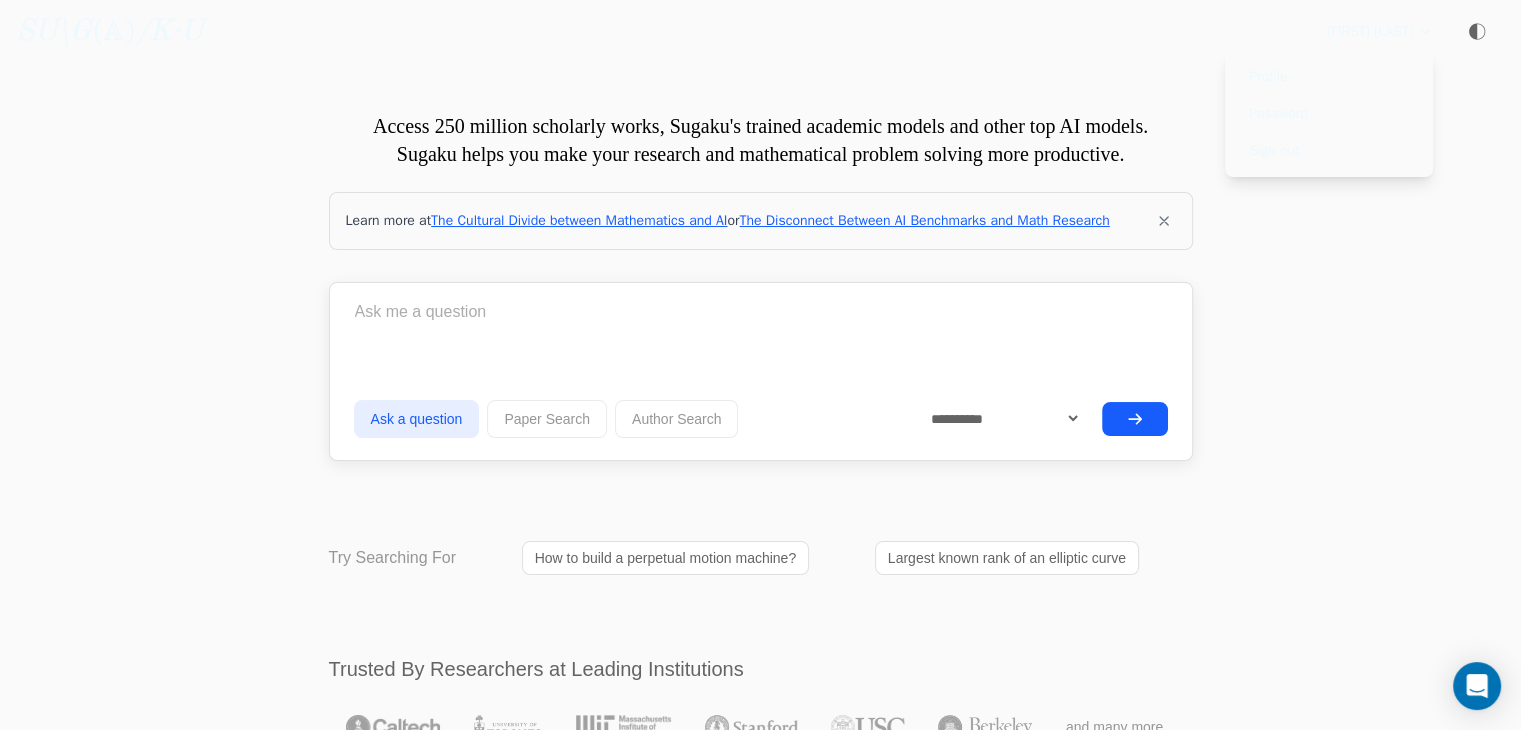 click on "Profile" at bounding box center [1329, 76] 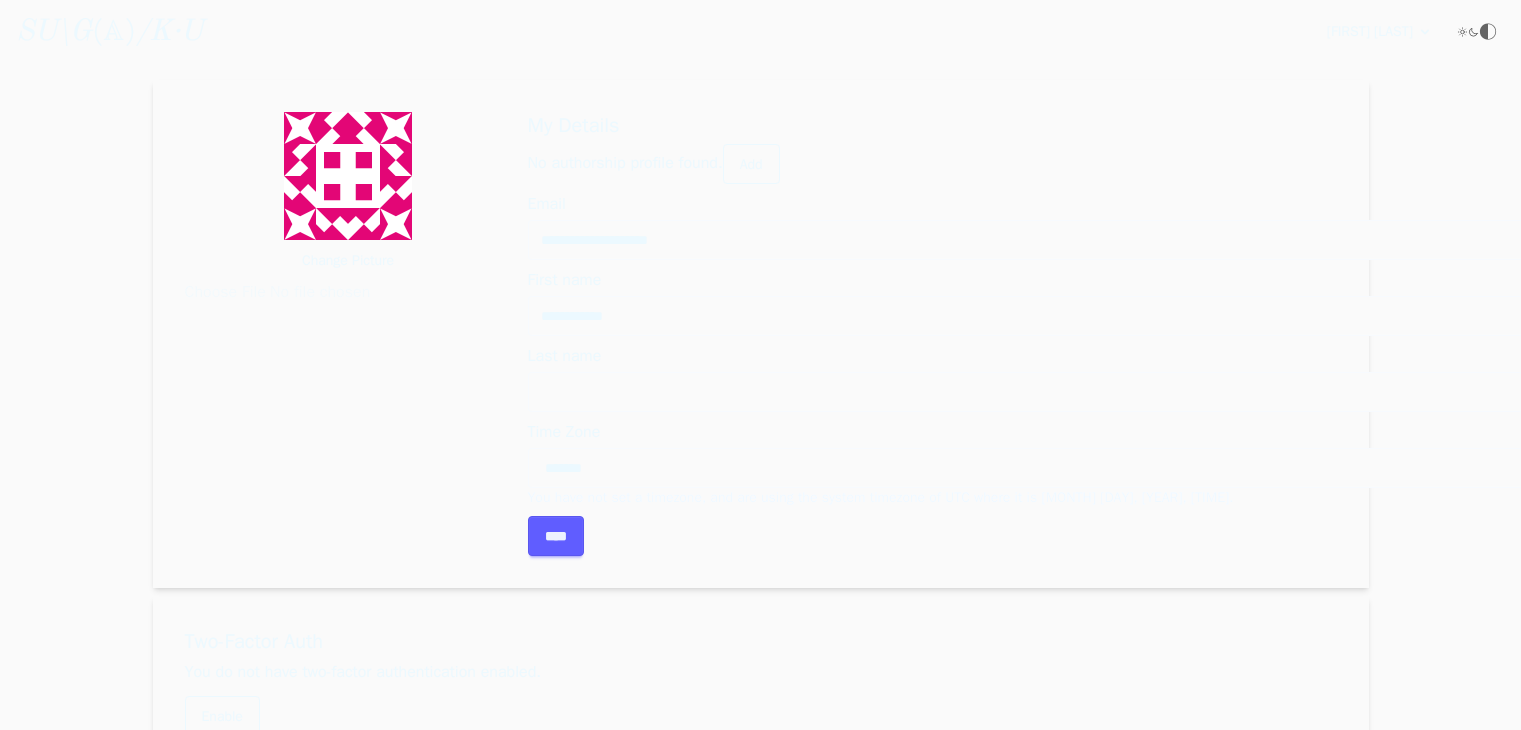 scroll, scrollTop: 0, scrollLeft: 0, axis: both 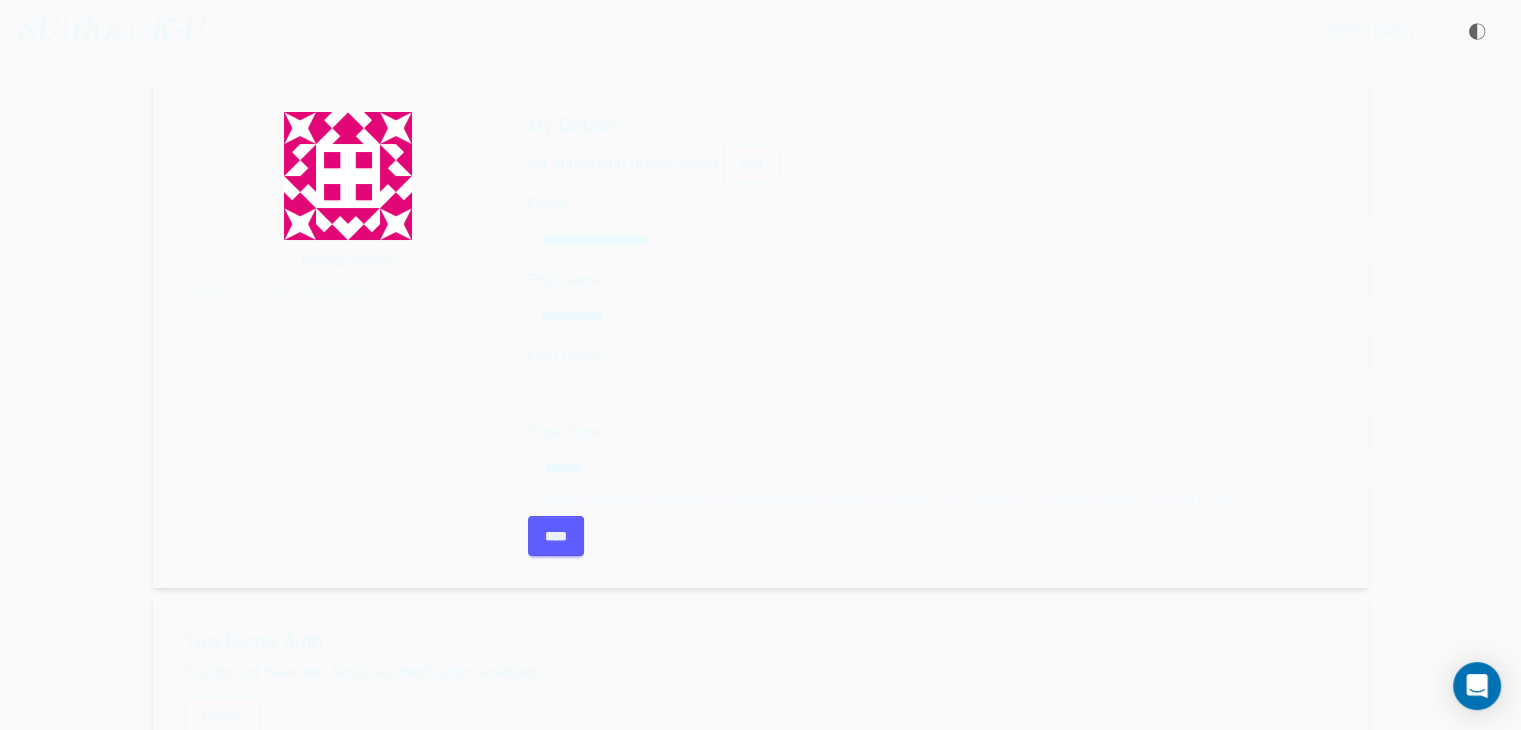 click at bounding box center [348, 176] 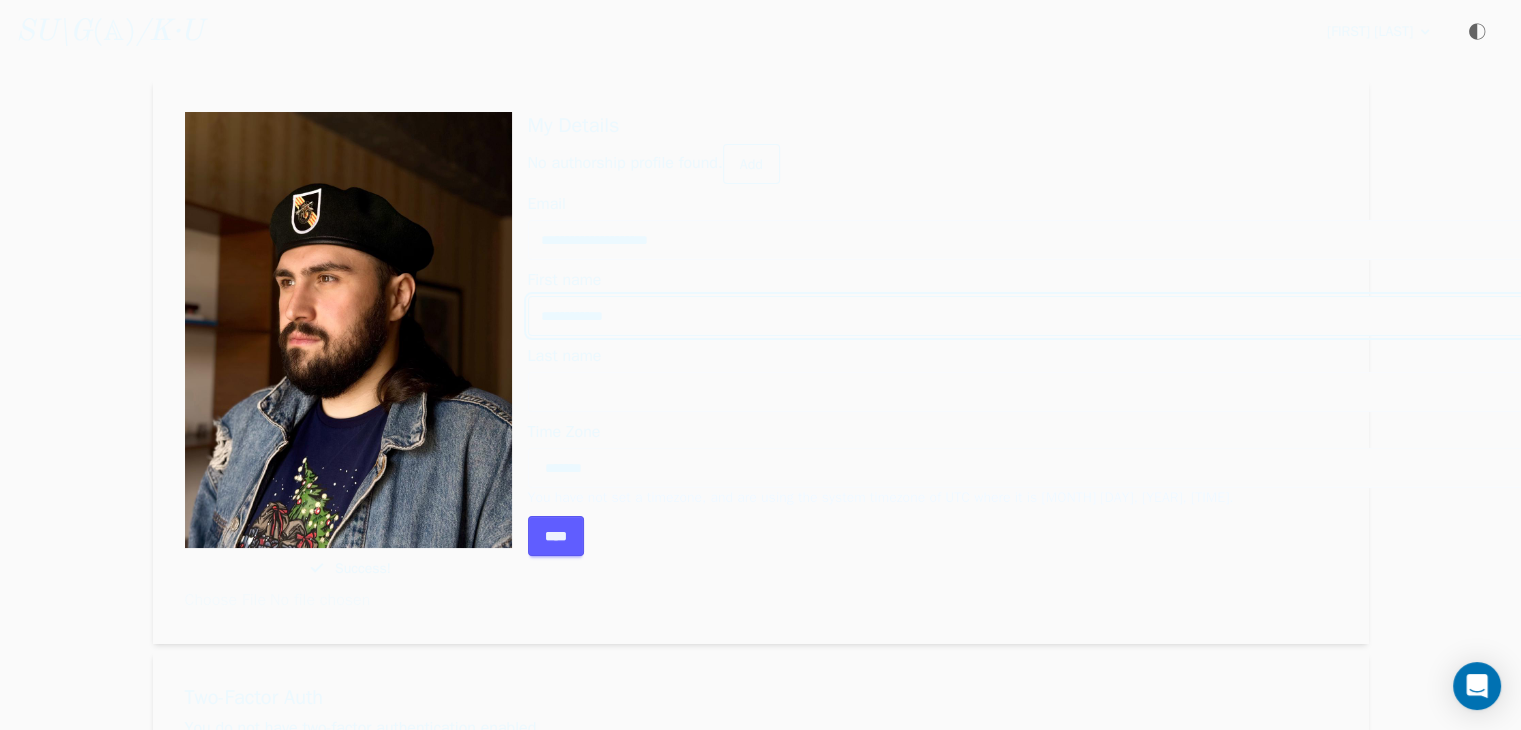 drag, startPoint x: 574, startPoint y: 316, endPoint x: 474, endPoint y: 326, distance: 100.49876 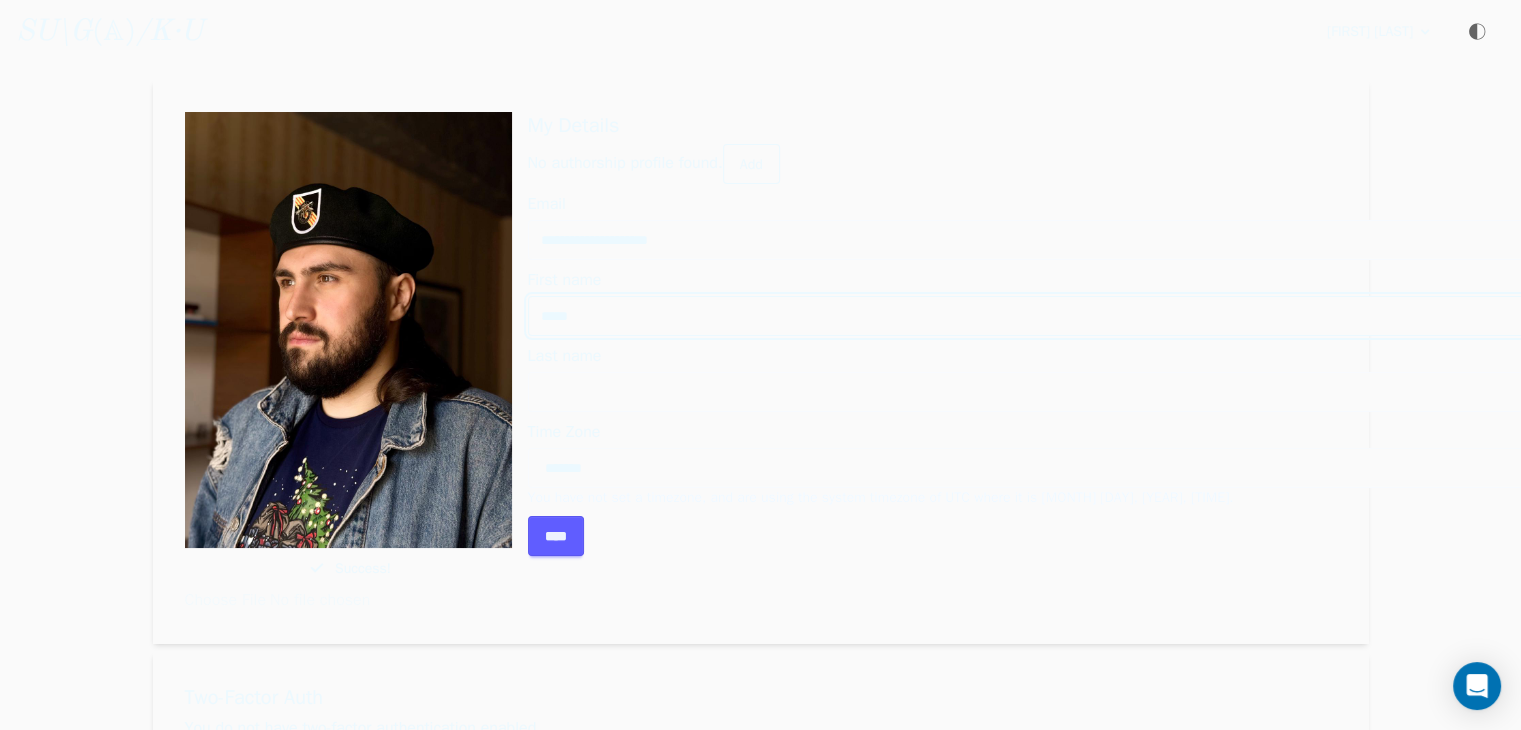 type on "****" 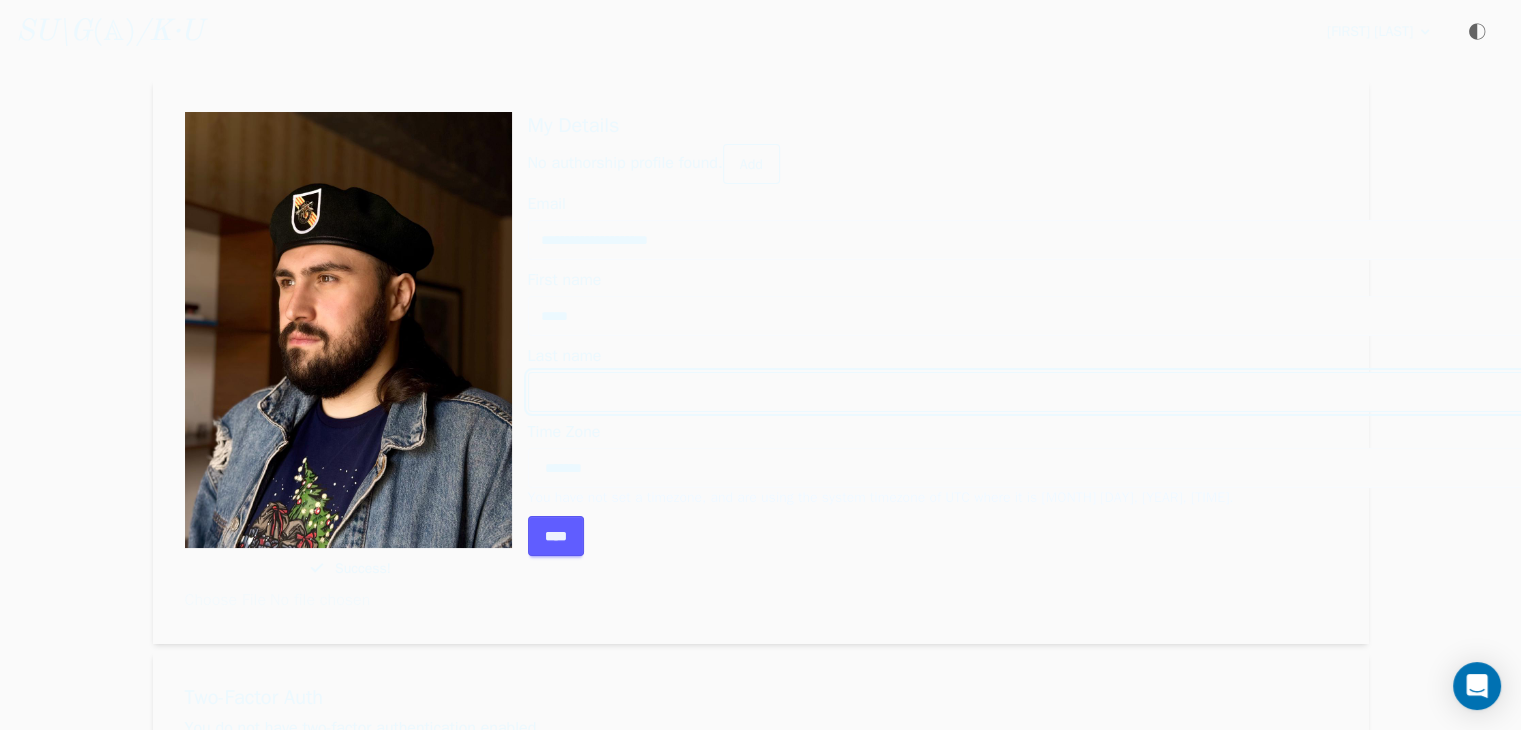 click on "Last name" at bounding box center (1042, 392) 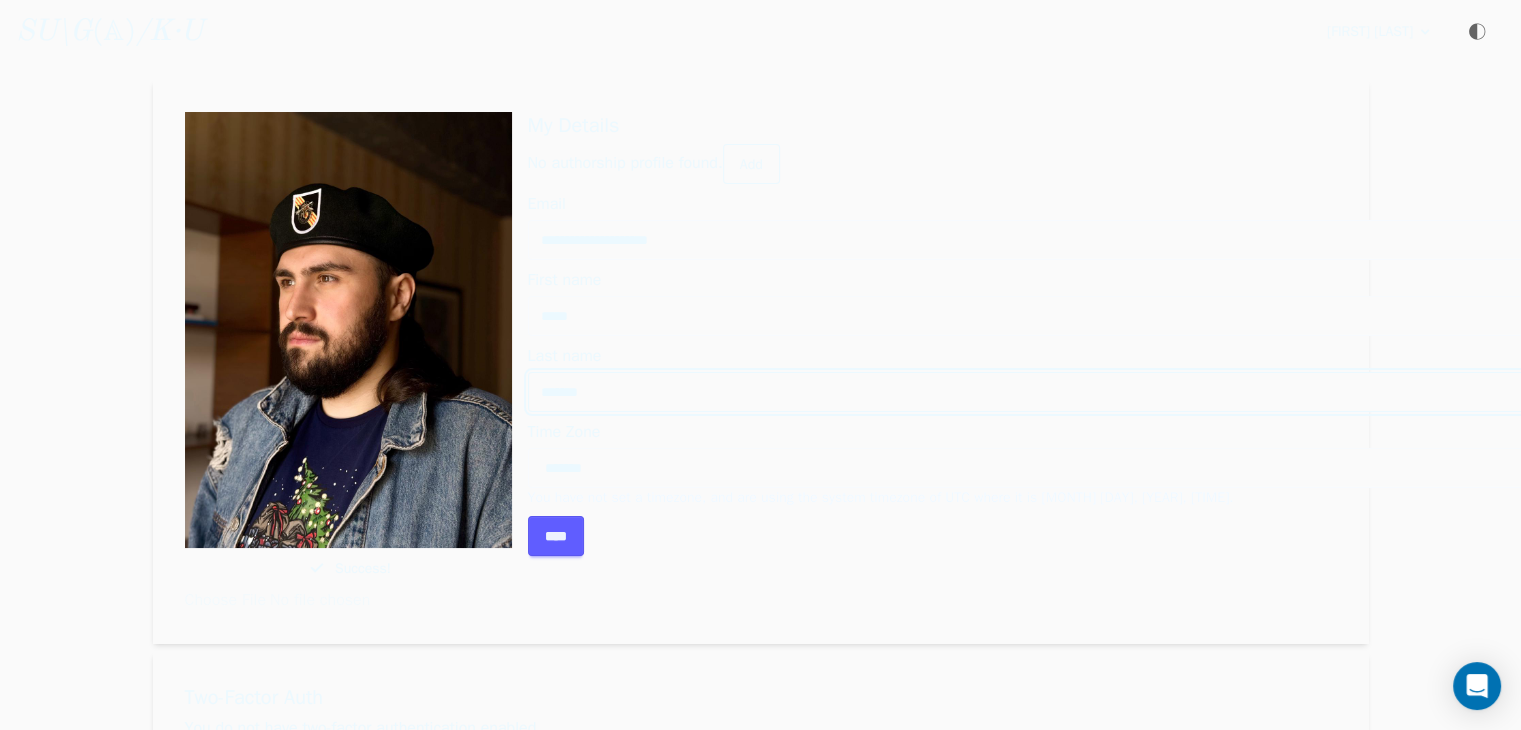 type on "*******" 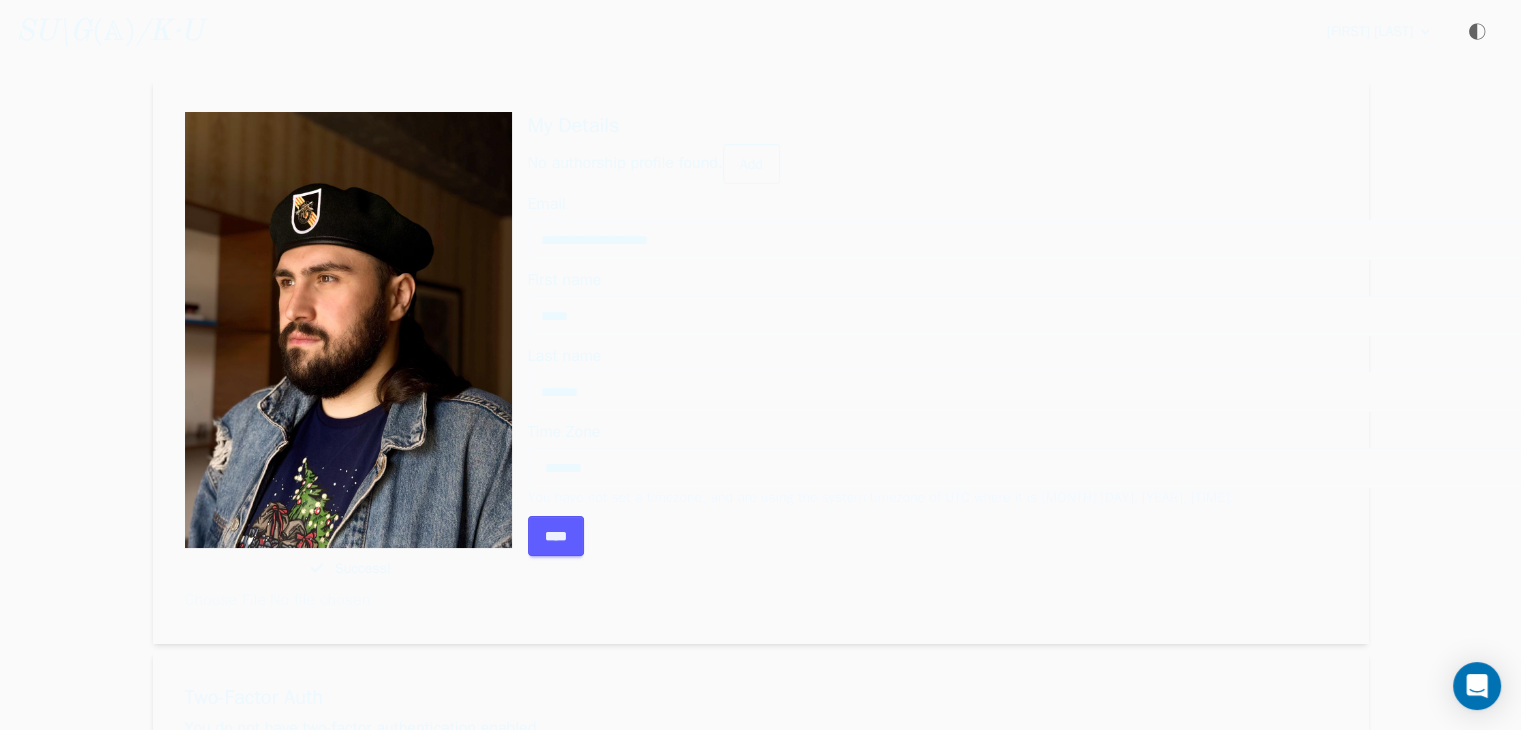 click on "****" at bounding box center (556, 536) 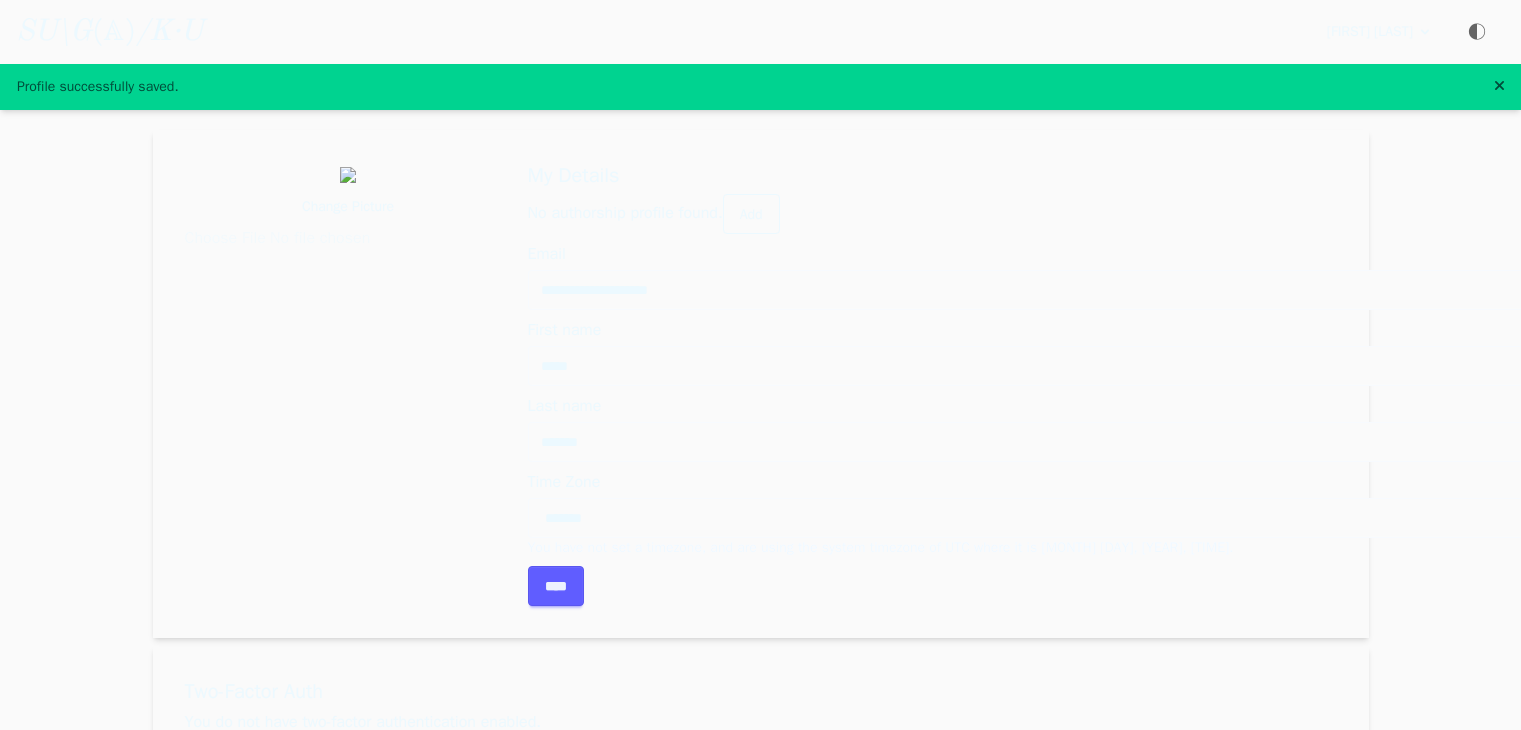 scroll, scrollTop: 0, scrollLeft: 0, axis: both 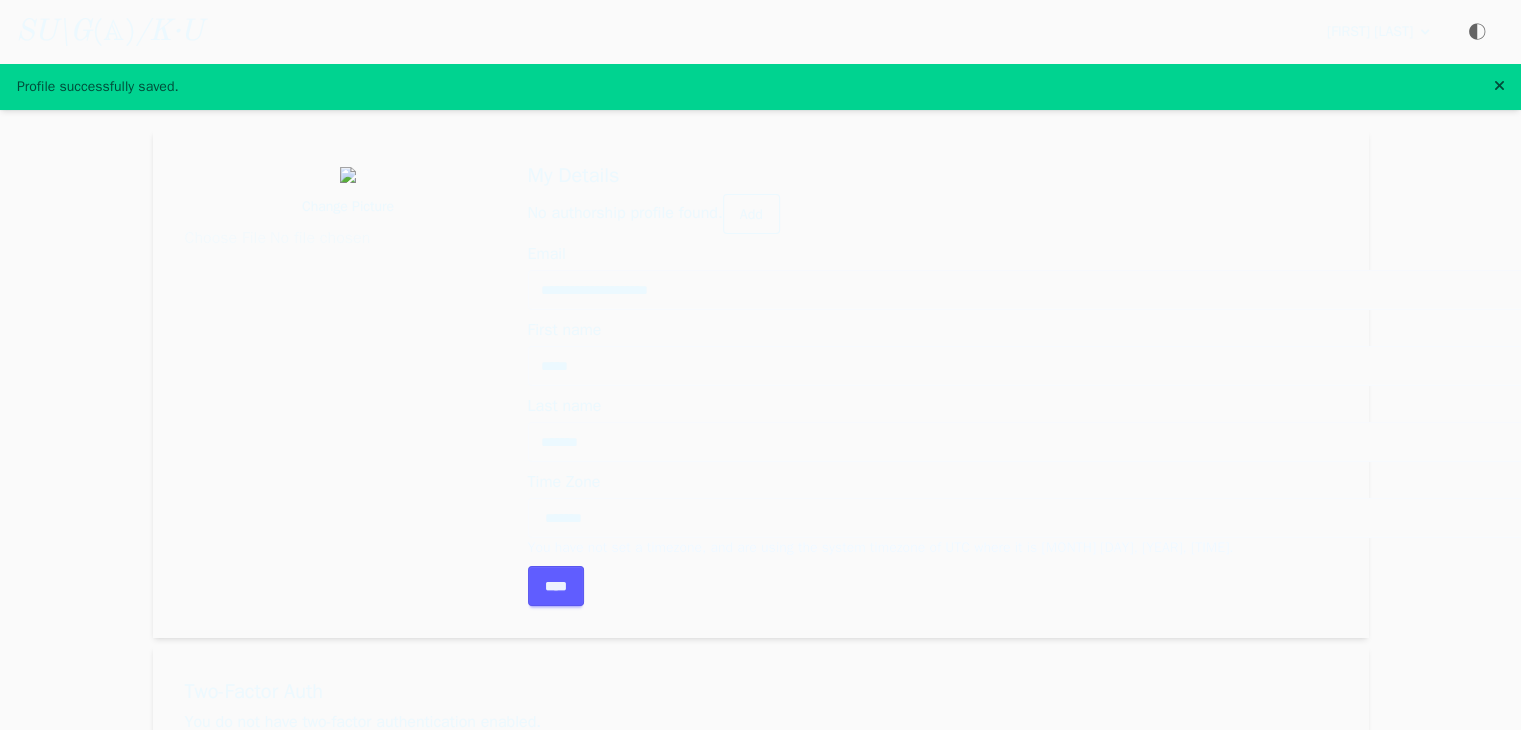 click on "****" at bounding box center [556, 586] 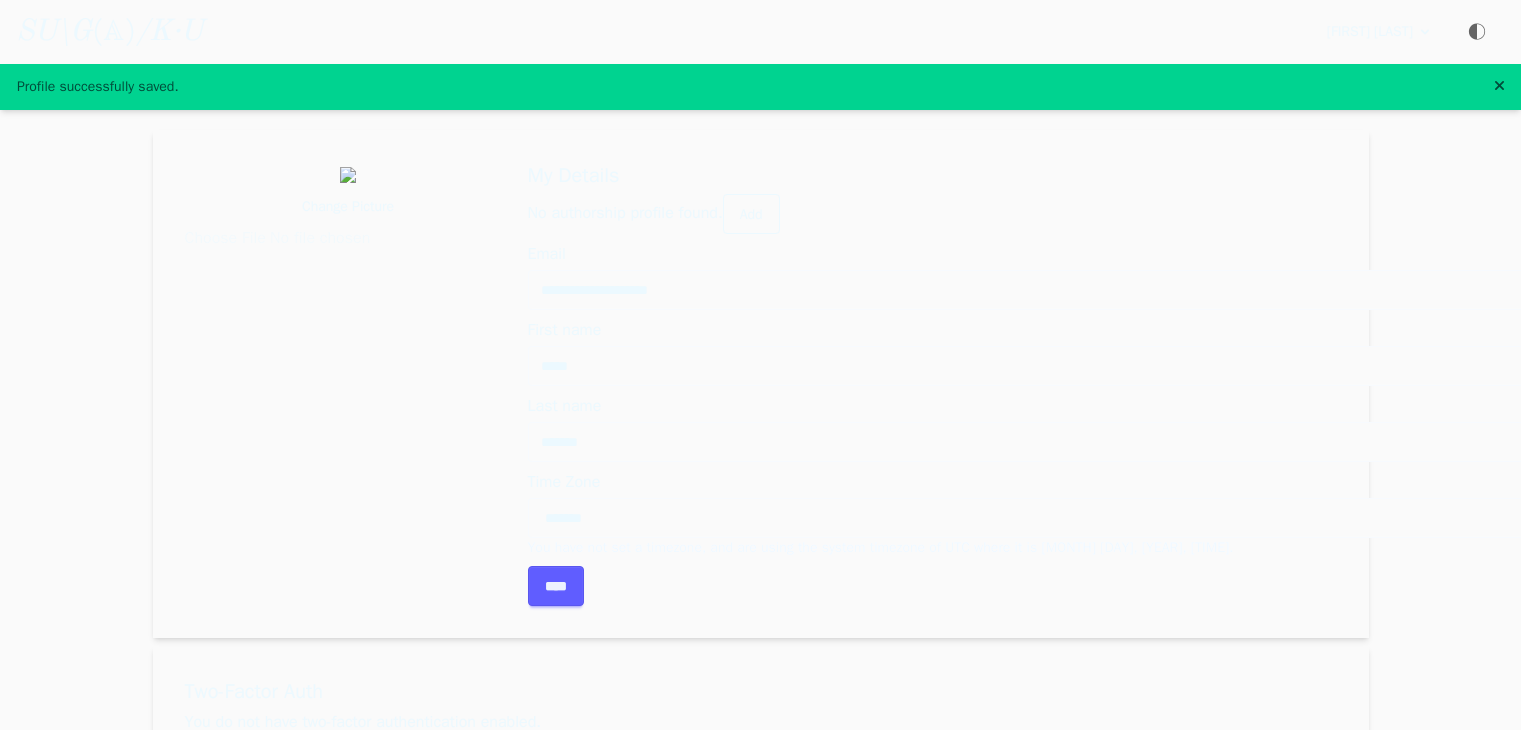 scroll, scrollTop: 0, scrollLeft: 0, axis: both 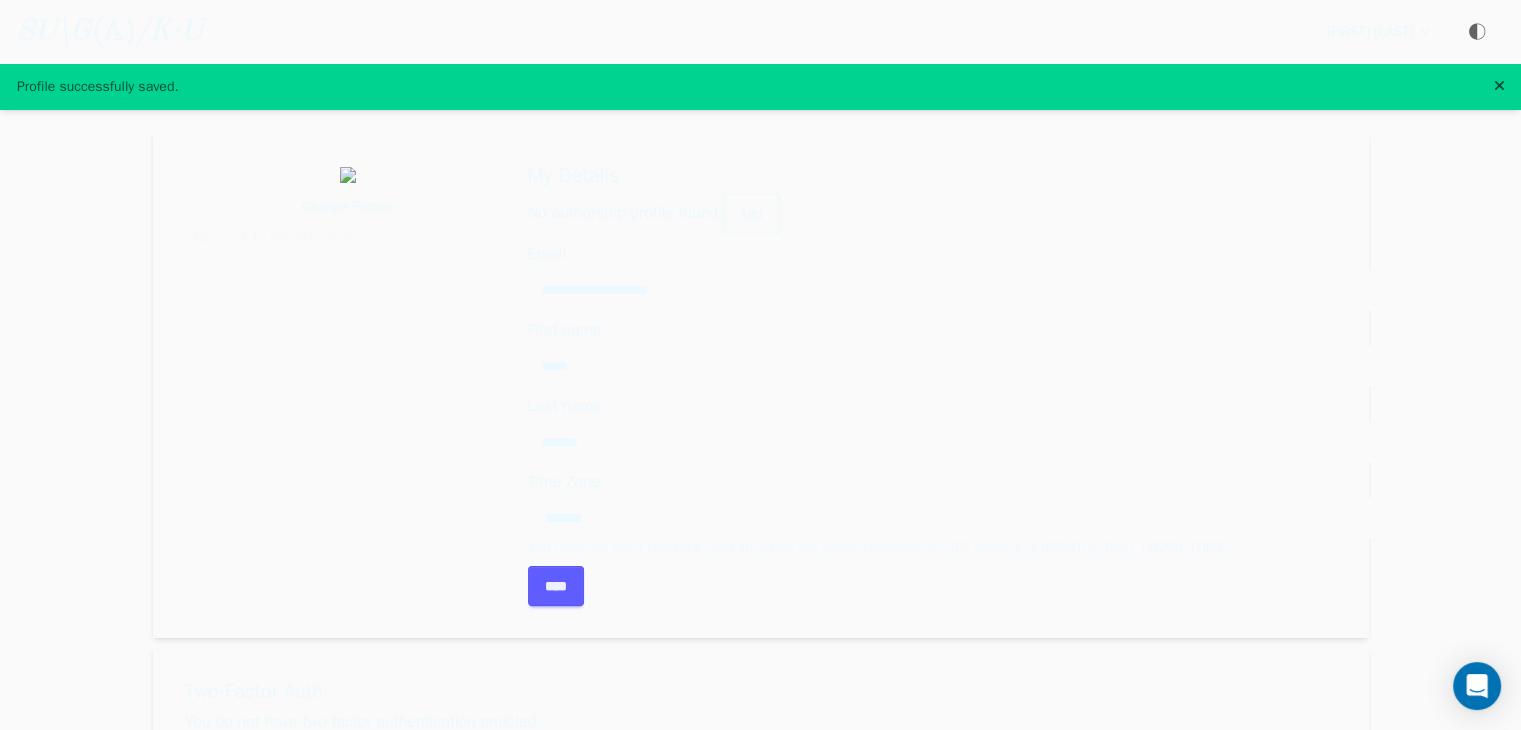 click on "[FIRST] [LAST]" at bounding box center [1370, 32] 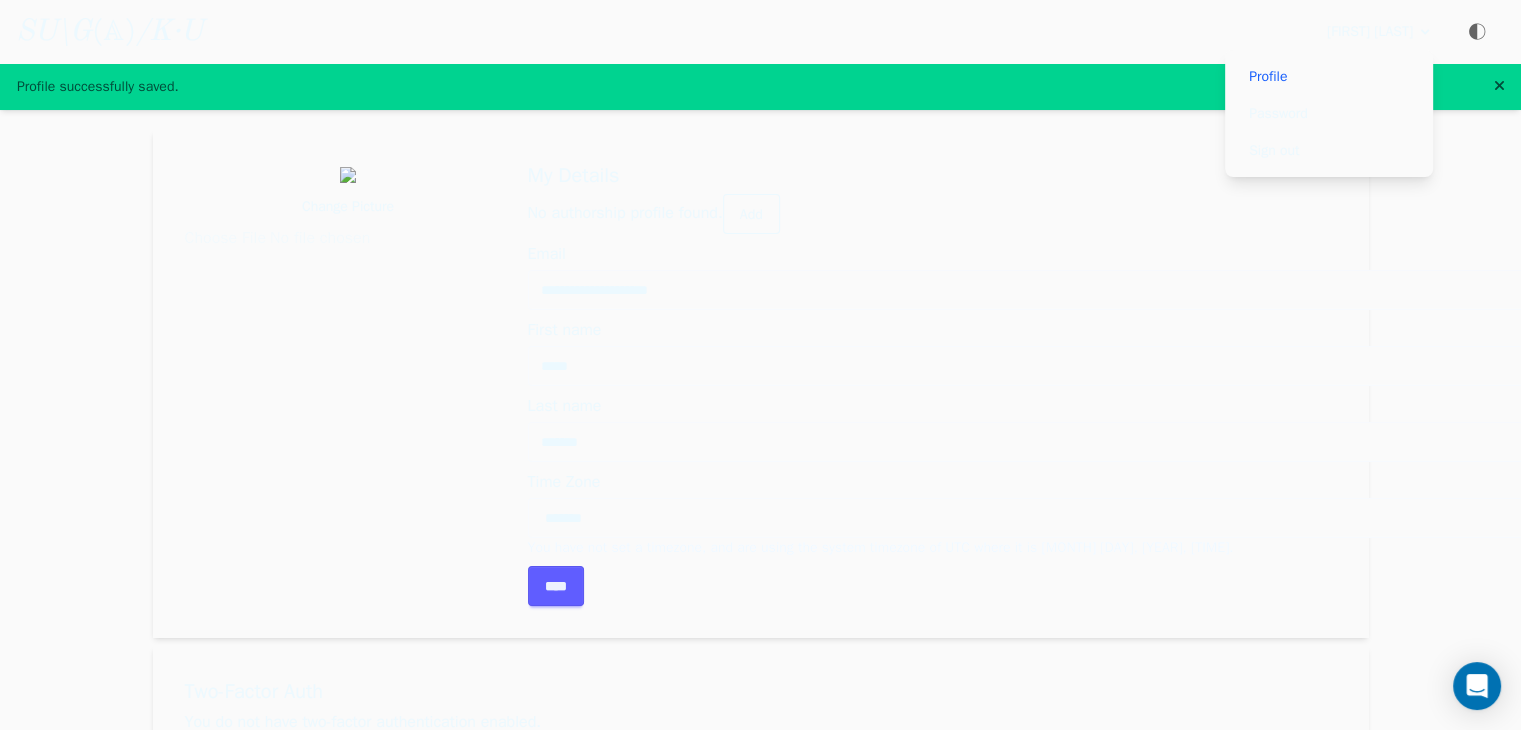 click on "/K·U" at bounding box center (169, 32) 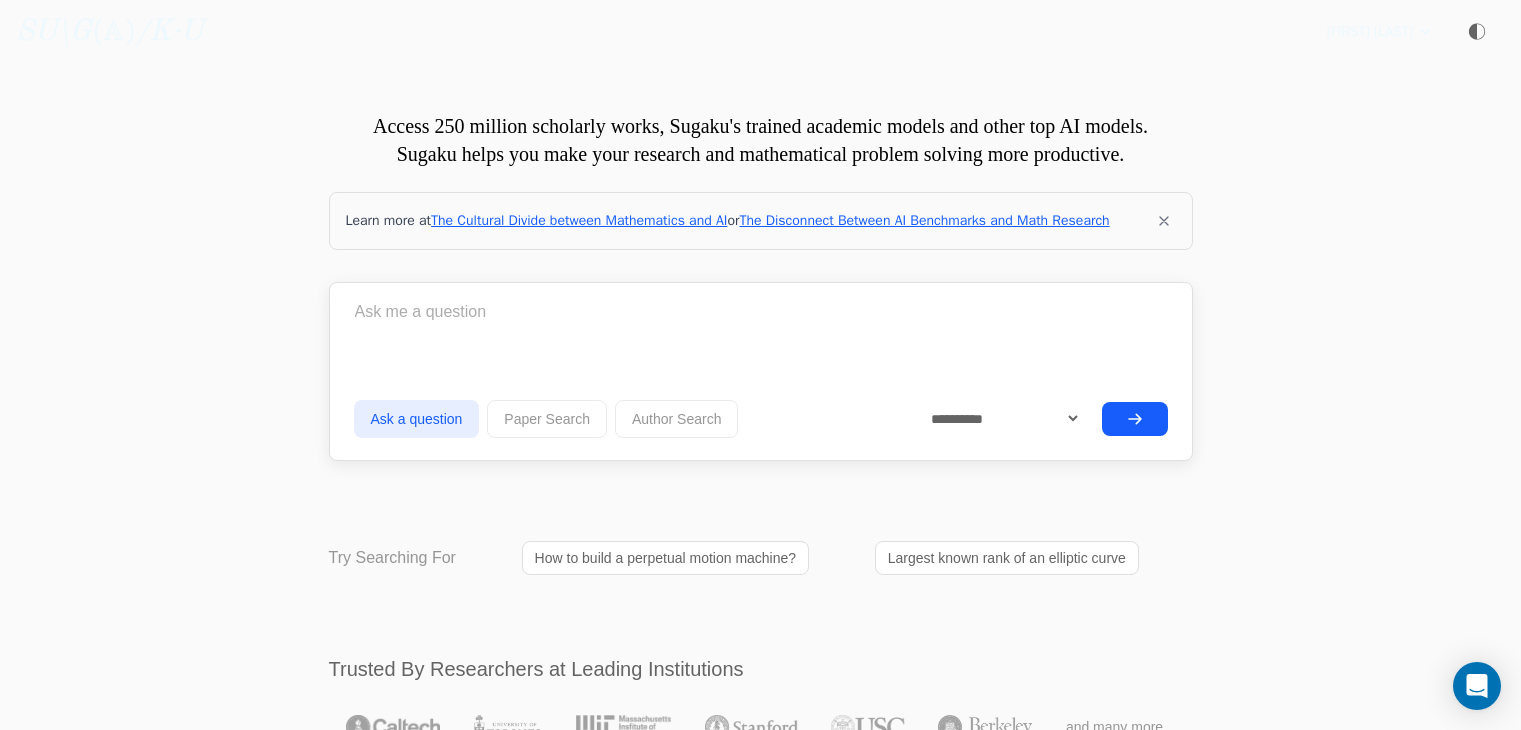 scroll, scrollTop: 0, scrollLeft: 0, axis: both 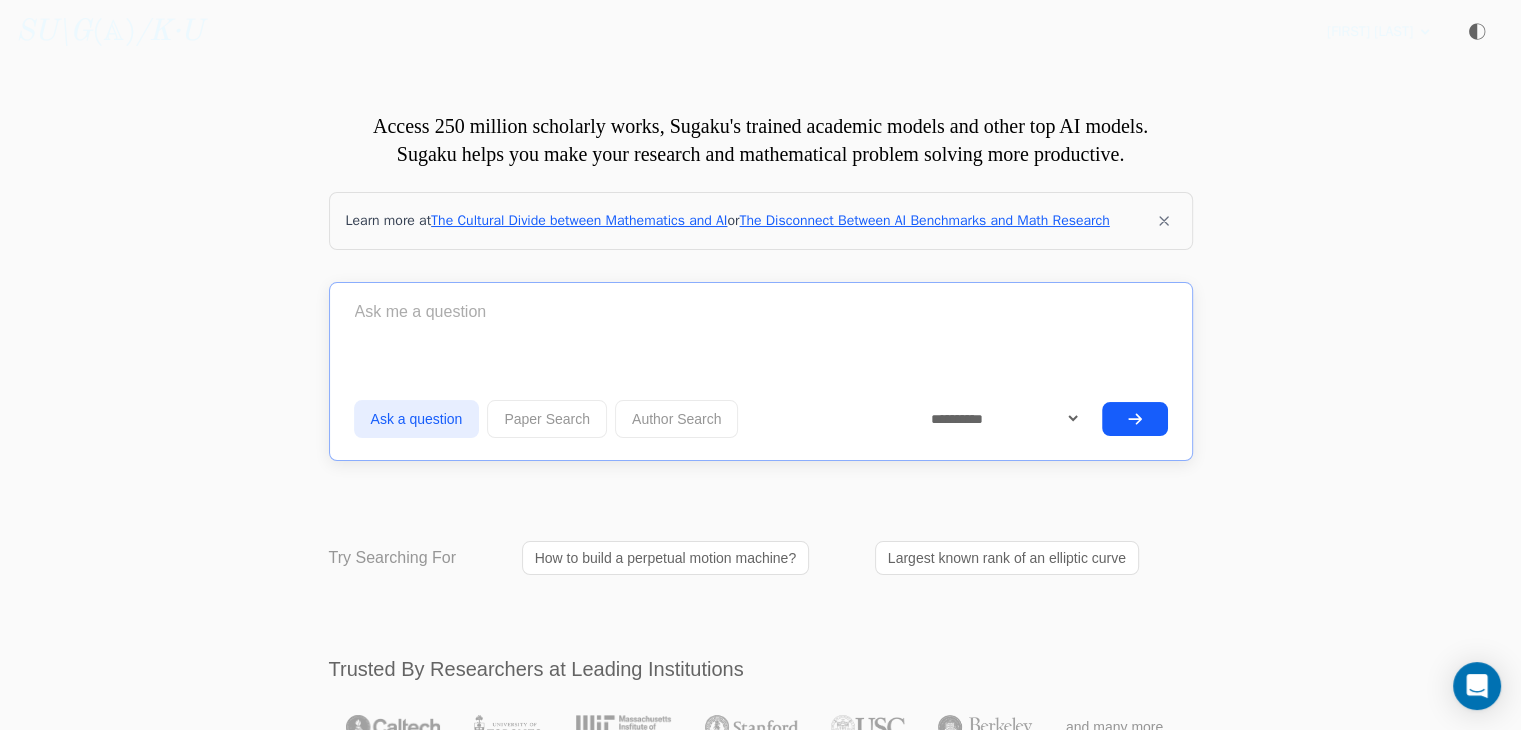 click at bounding box center (761, 312) 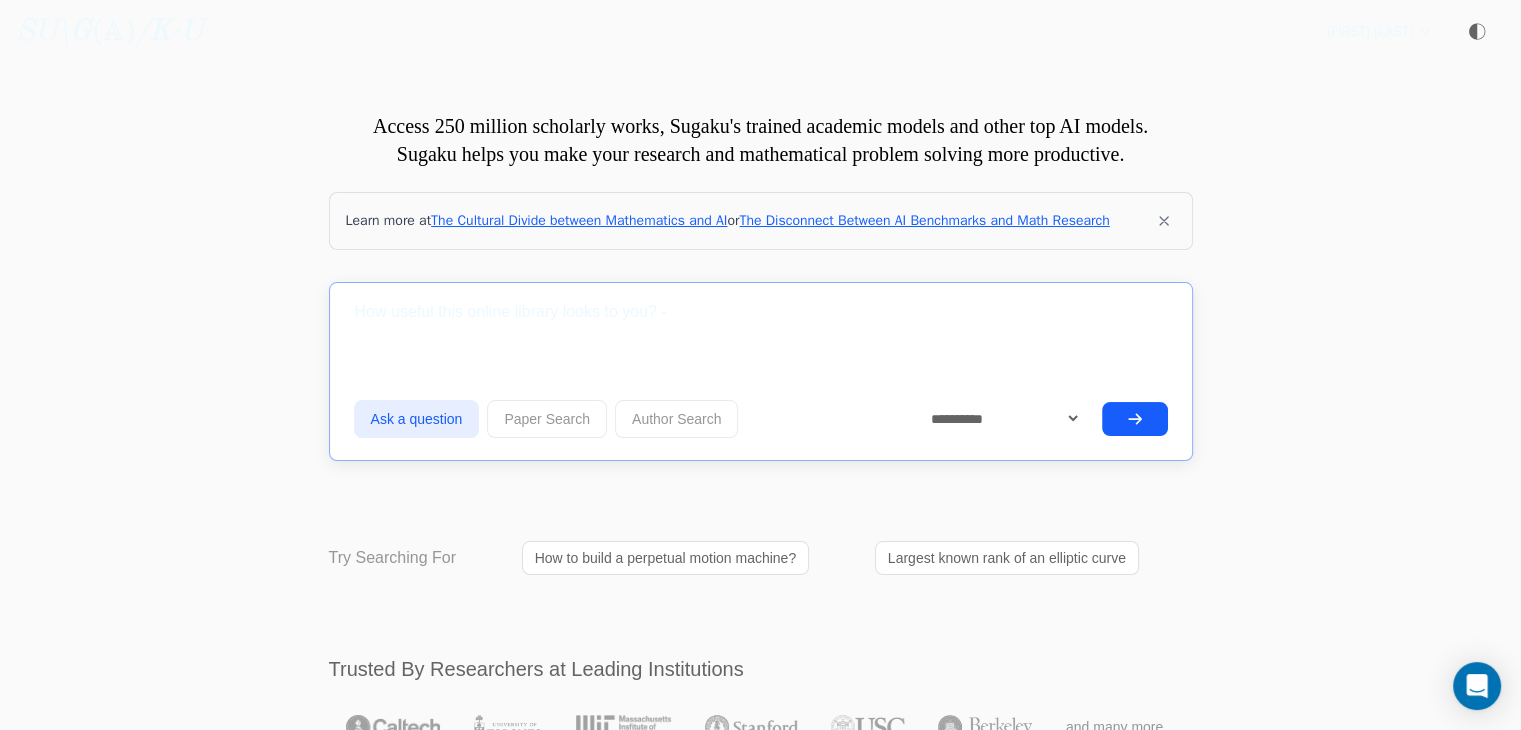 paste on "https://dlab.ug.edu.ge/" 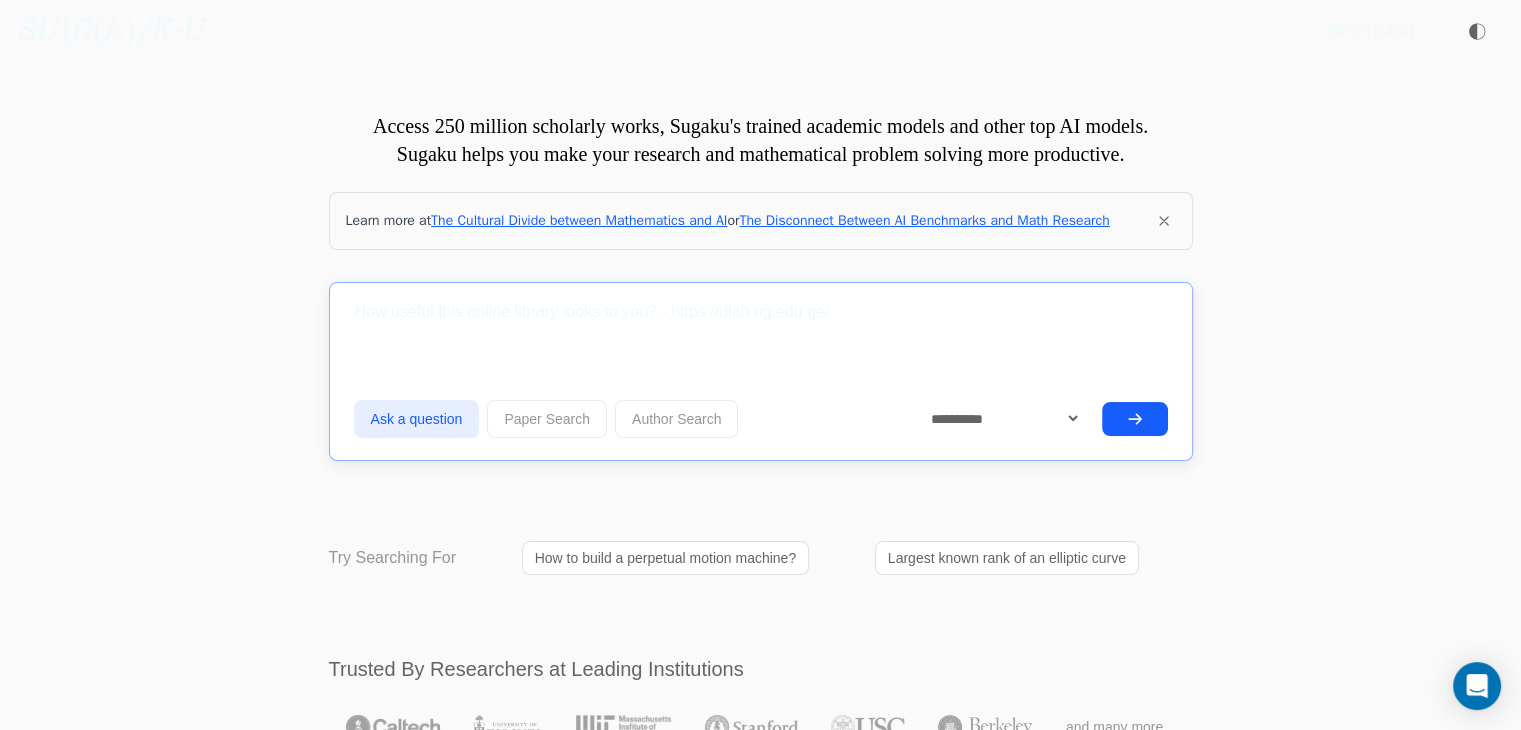 type on "How useful this online library looks to you? - https://dlab.ug.edu.ge/" 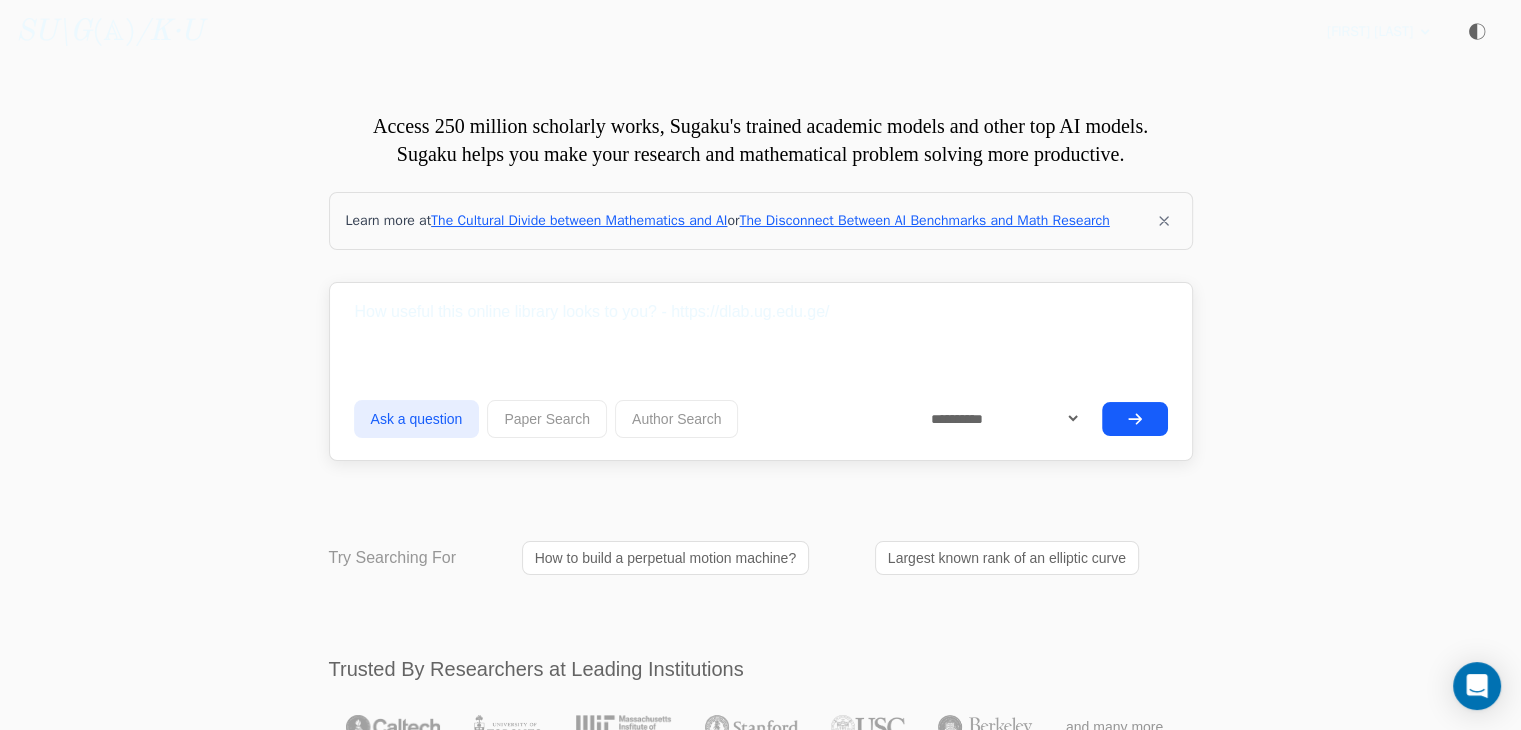 click at bounding box center (1135, 419) 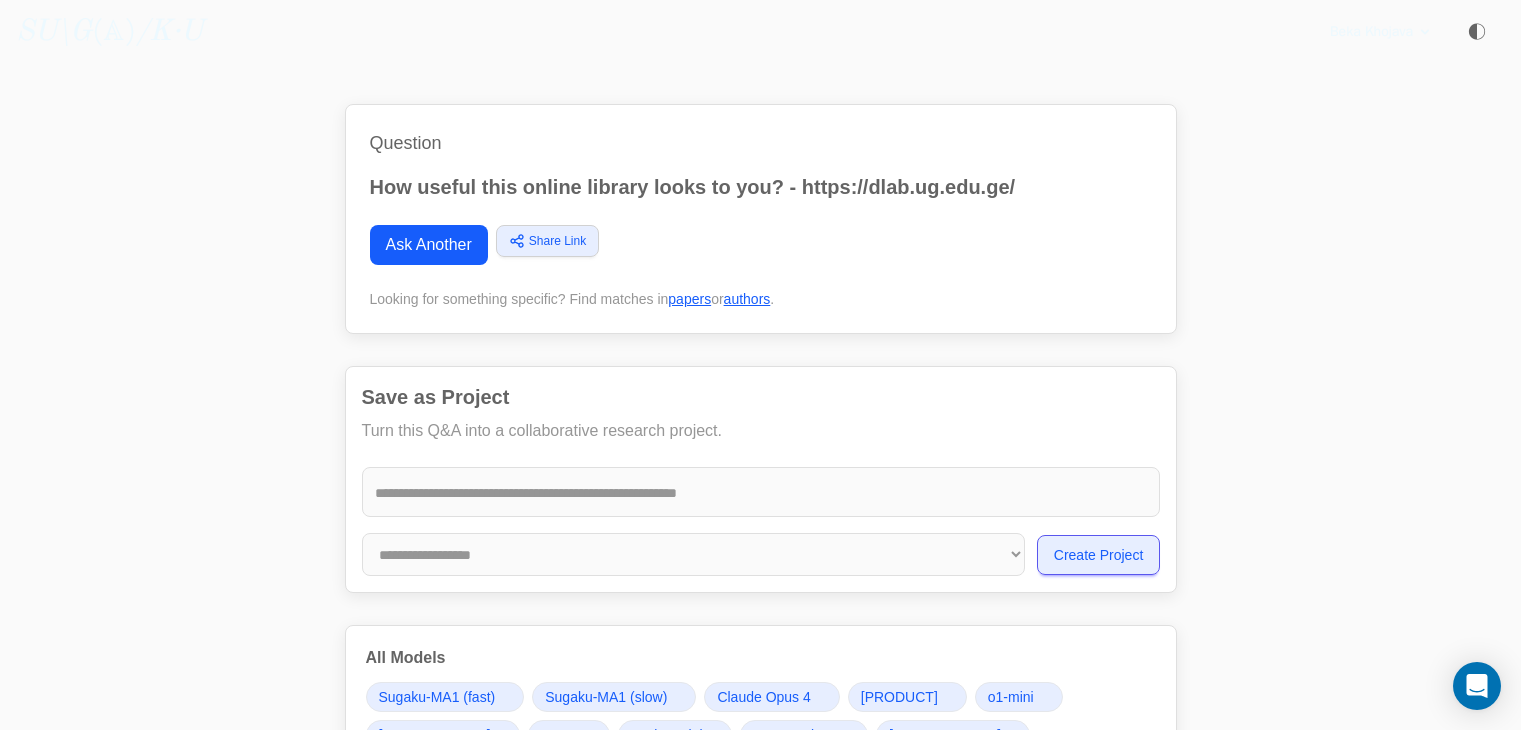 scroll, scrollTop: 0, scrollLeft: 0, axis: both 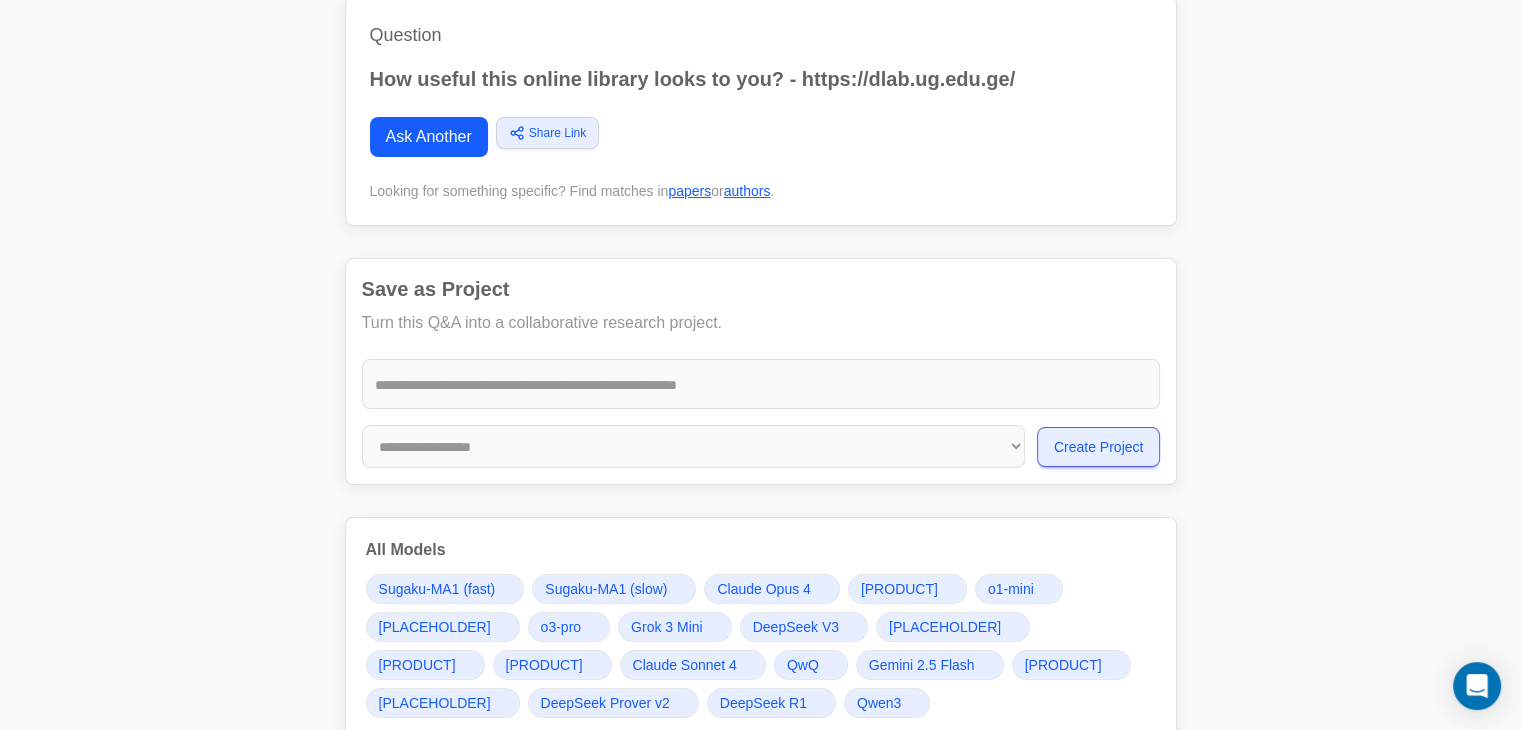 click on "How useful this online library looks to you? - https://dlab.ug.edu.ge/" at bounding box center (761, 79) 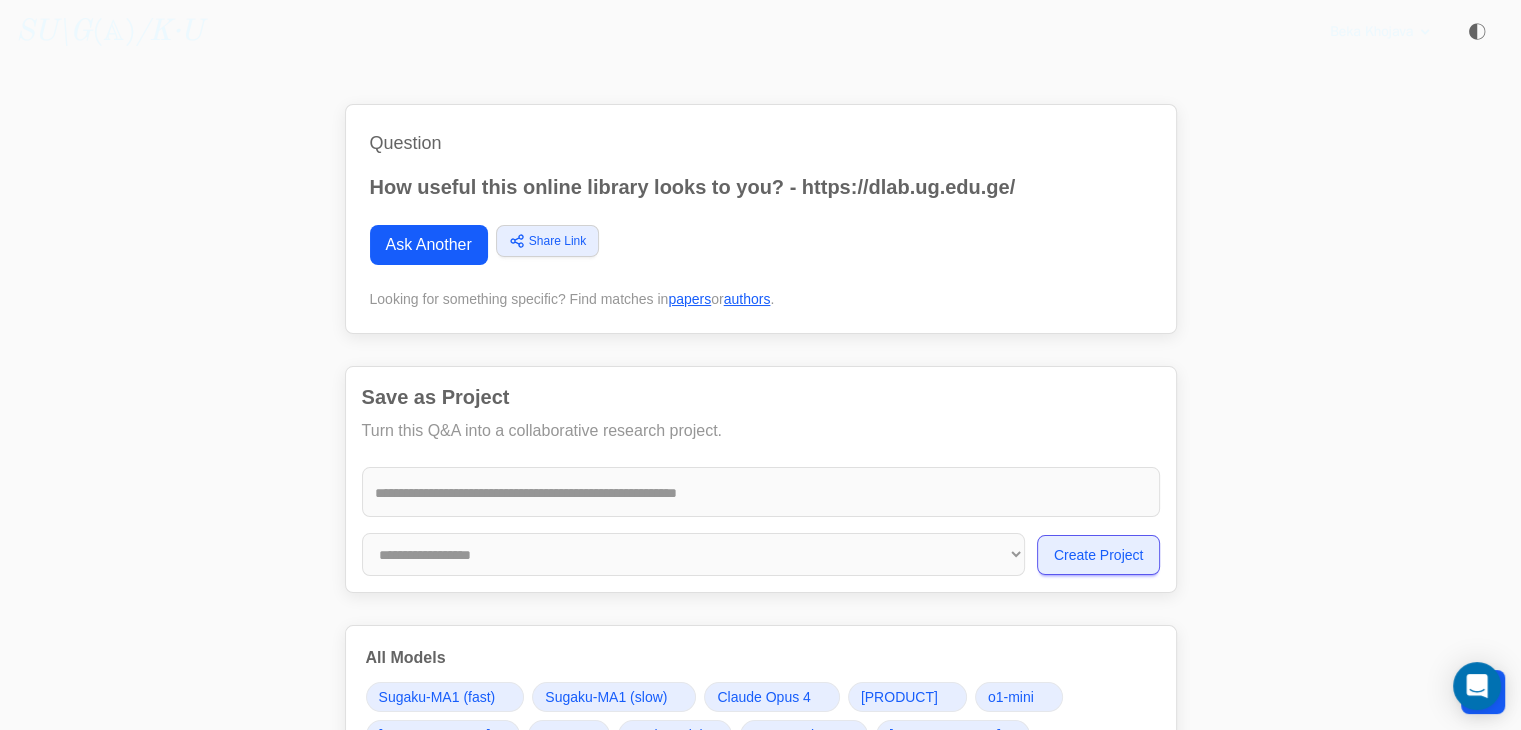 scroll, scrollTop: 674, scrollLeft: 0, axis: vertical 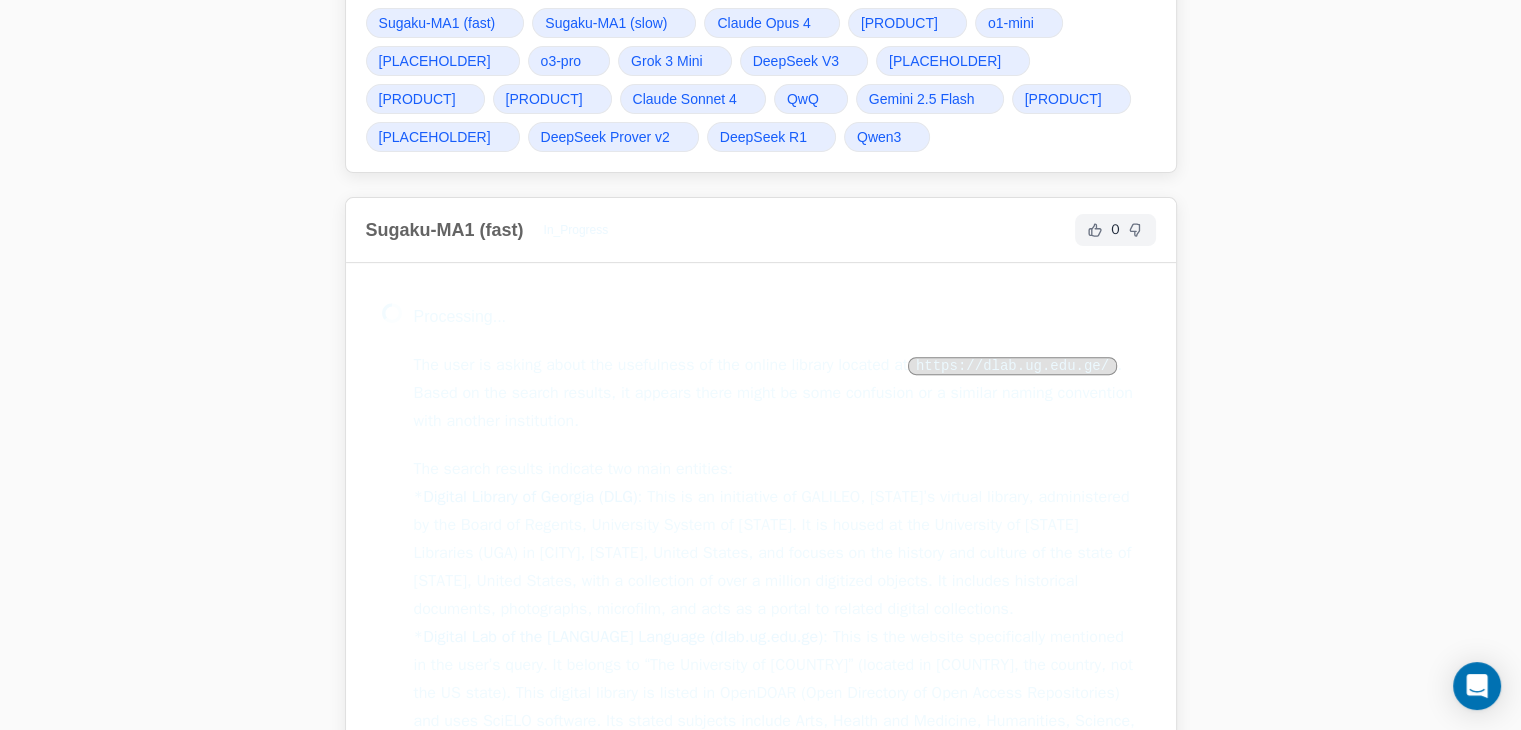 click on "https://dlab.ug.edu.ge/" at bounding box center (1012, 366) 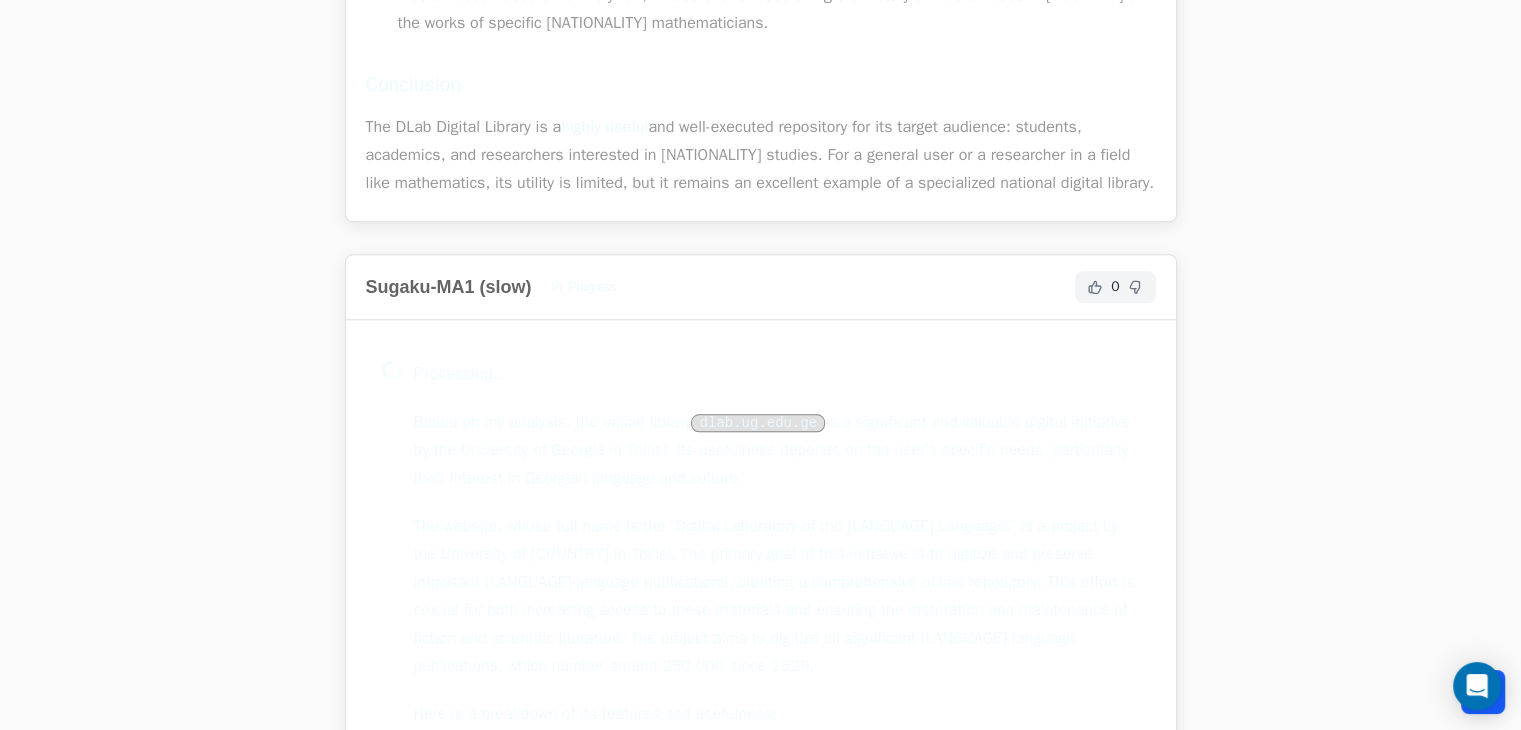 scroll, scrollTop: 25588, scrollLeft: 0, axis: vertical 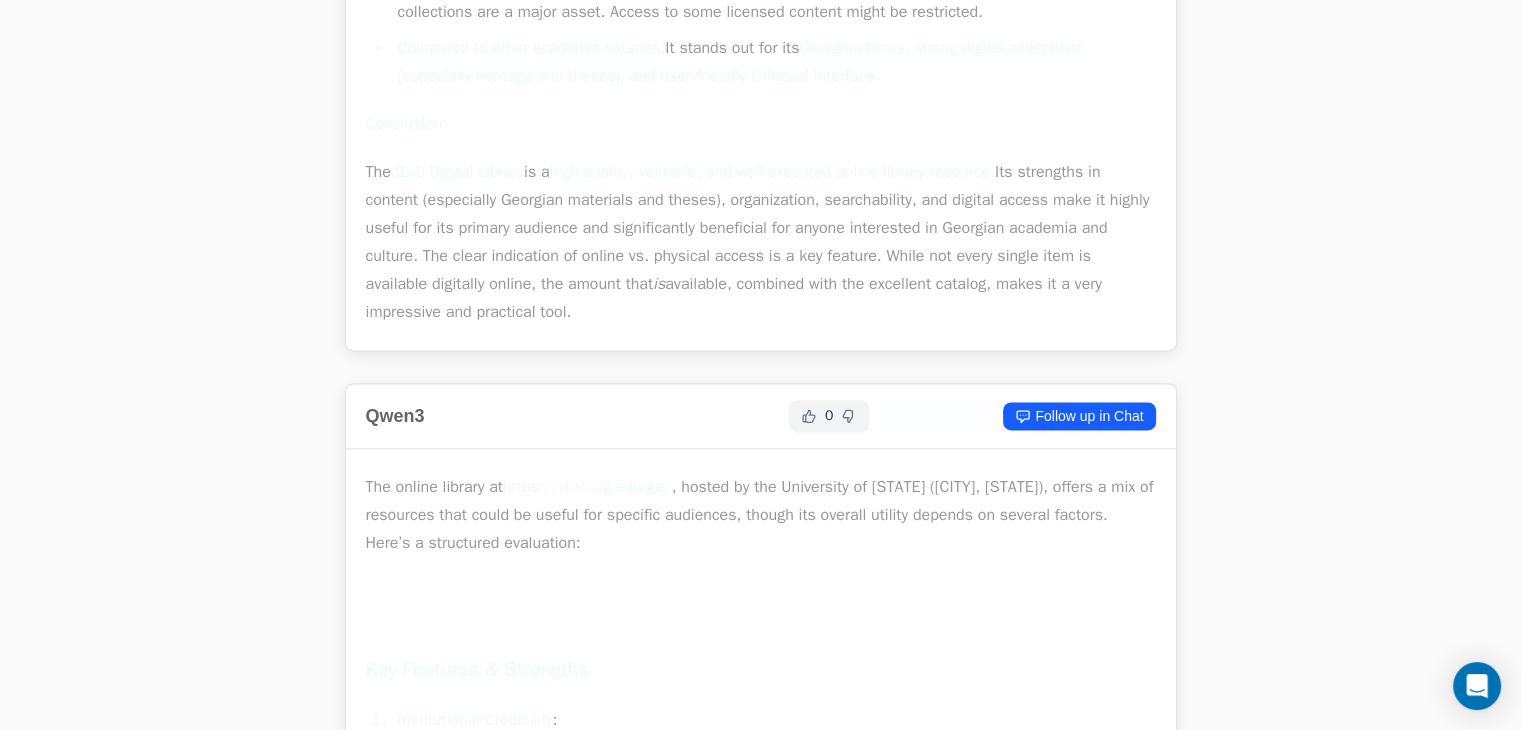 click on "https://dlab.ug.edu.ge/" at bounding box center (587, 487) 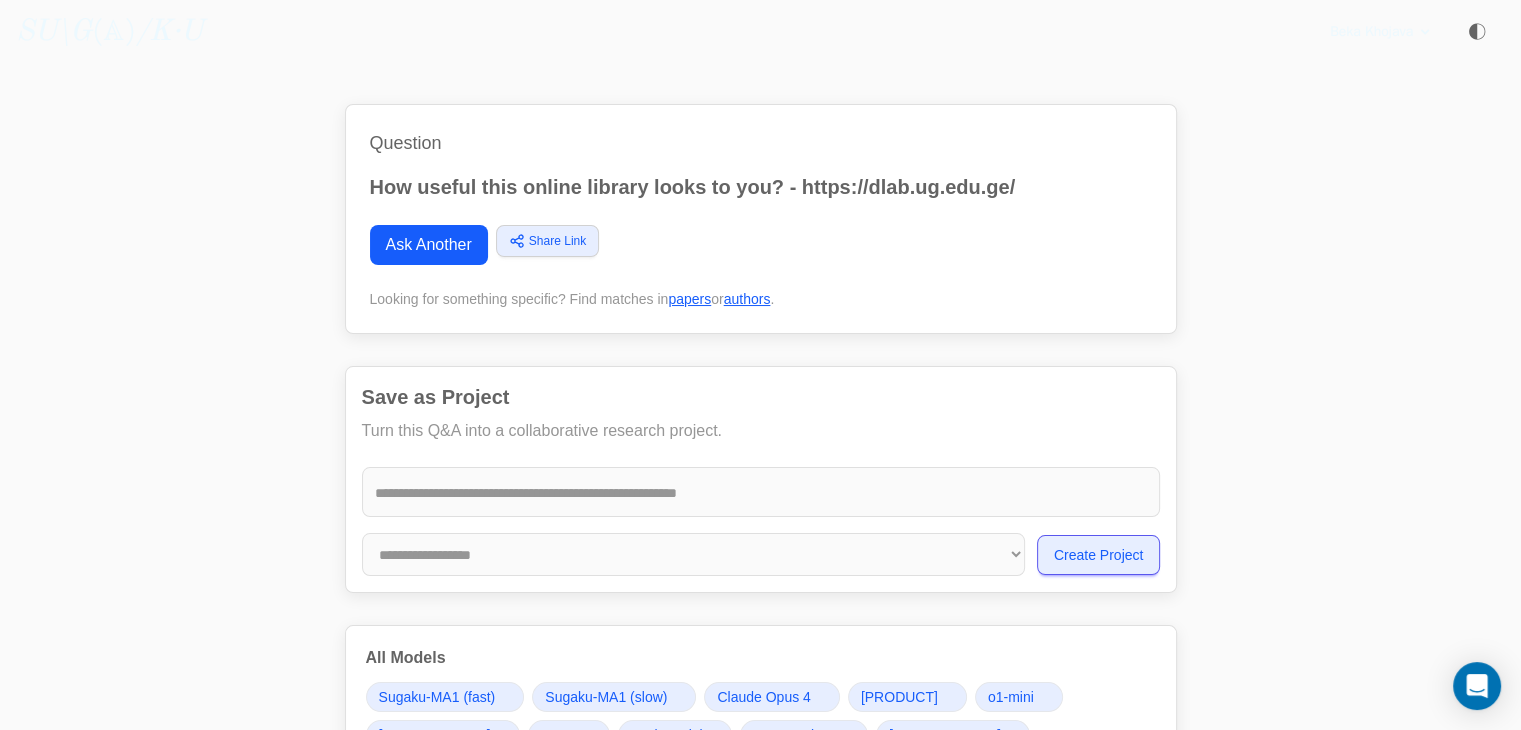 scroll, scrollTop: 607, scrollLeft: 0, axis: vertical 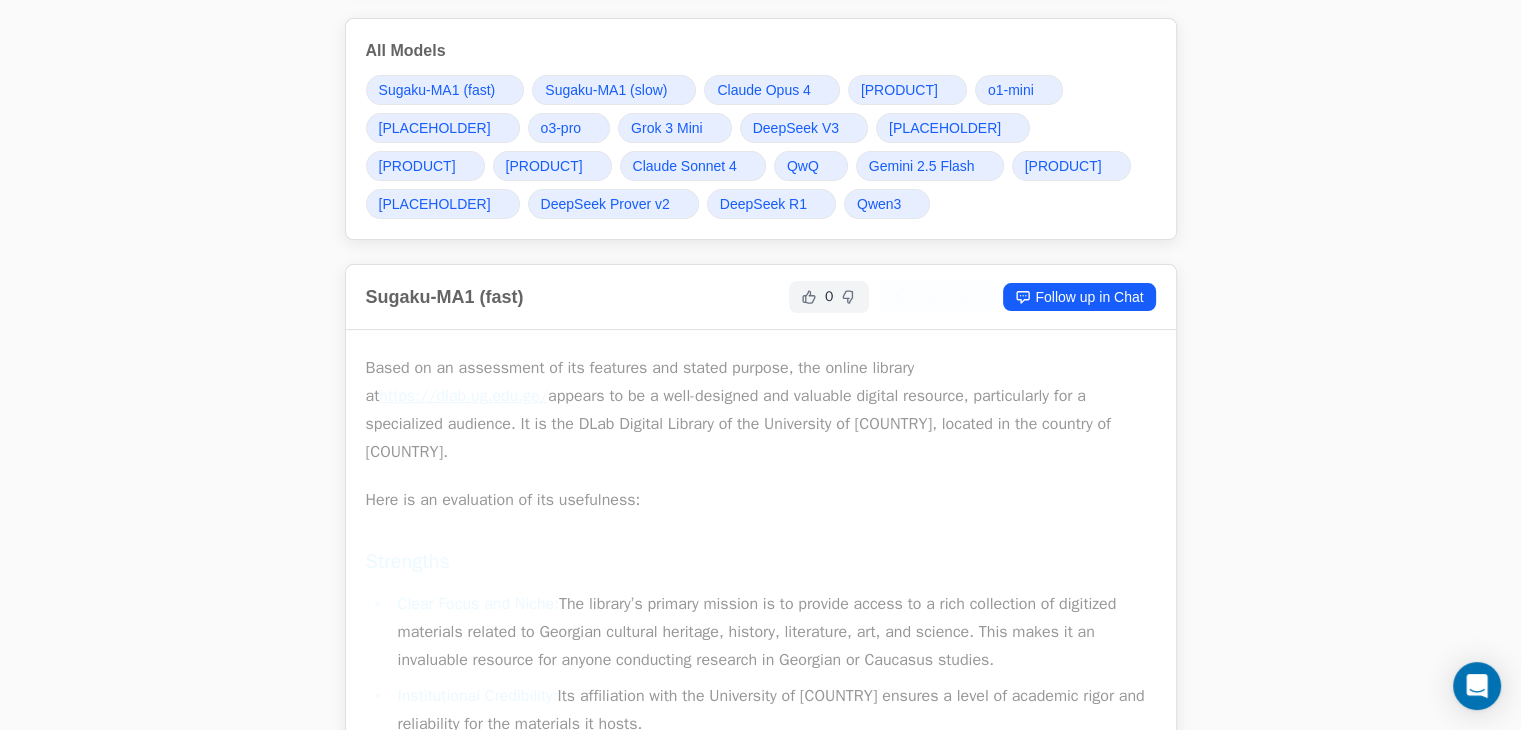 click on "https://dlab.ug.edu.ge/" at bounding box center (463, 396) 